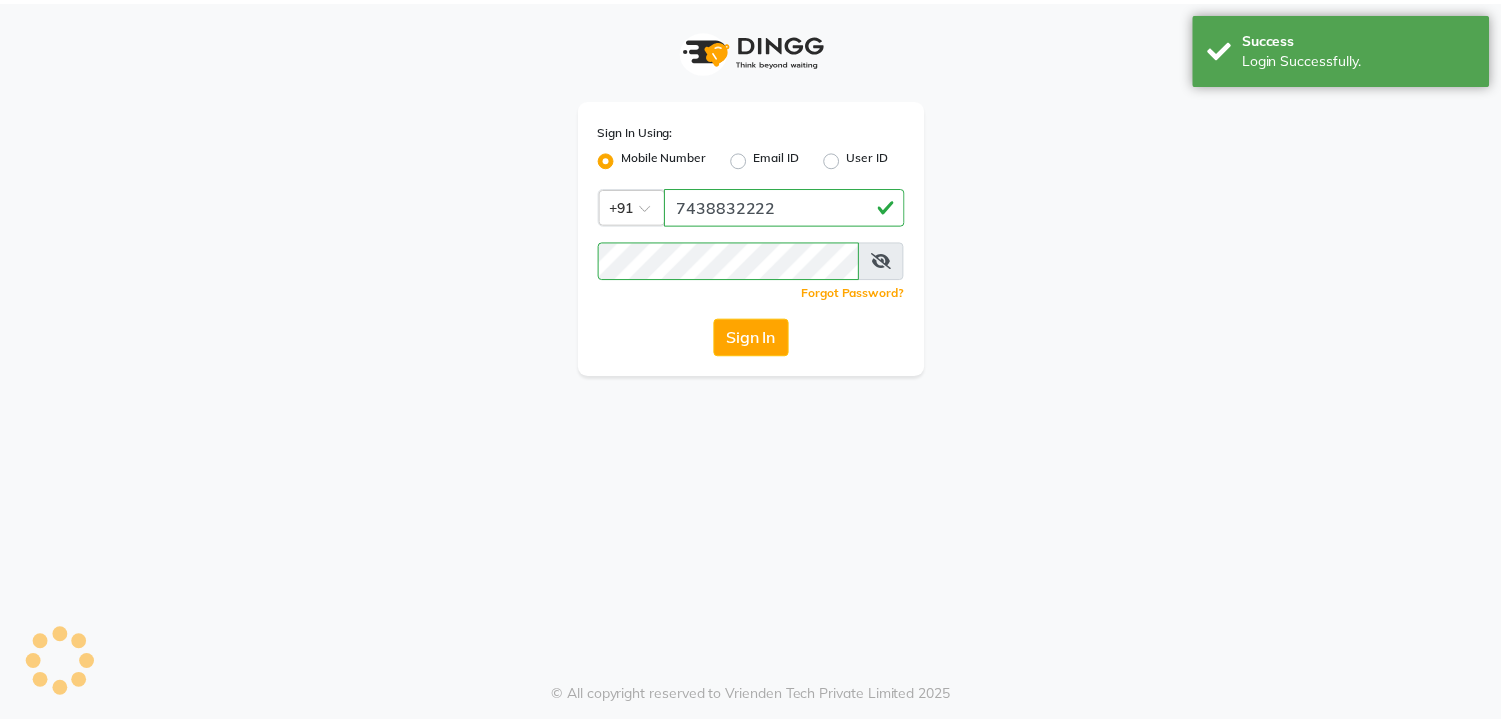 scroll, scrollTop: 0, scrollLeft: 0, axis: both 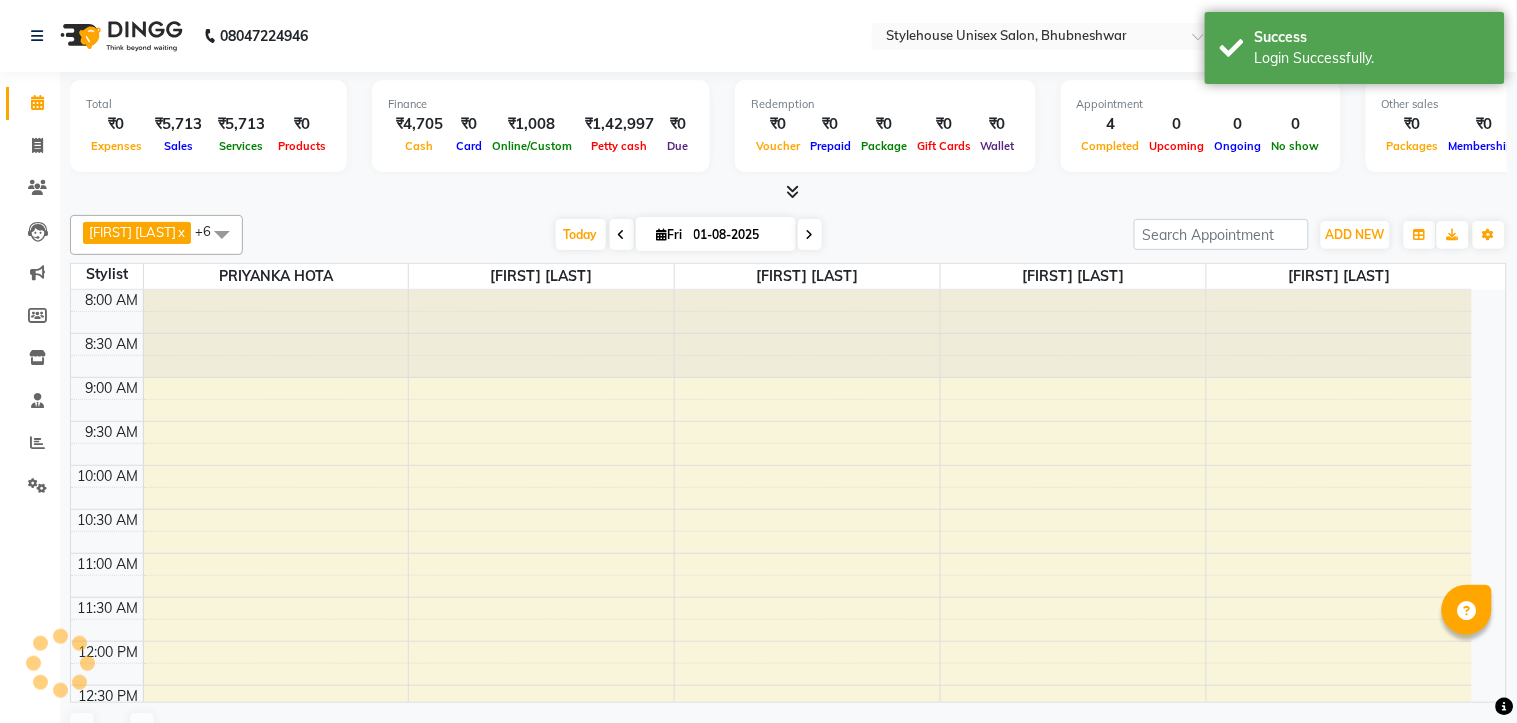 select on "en" 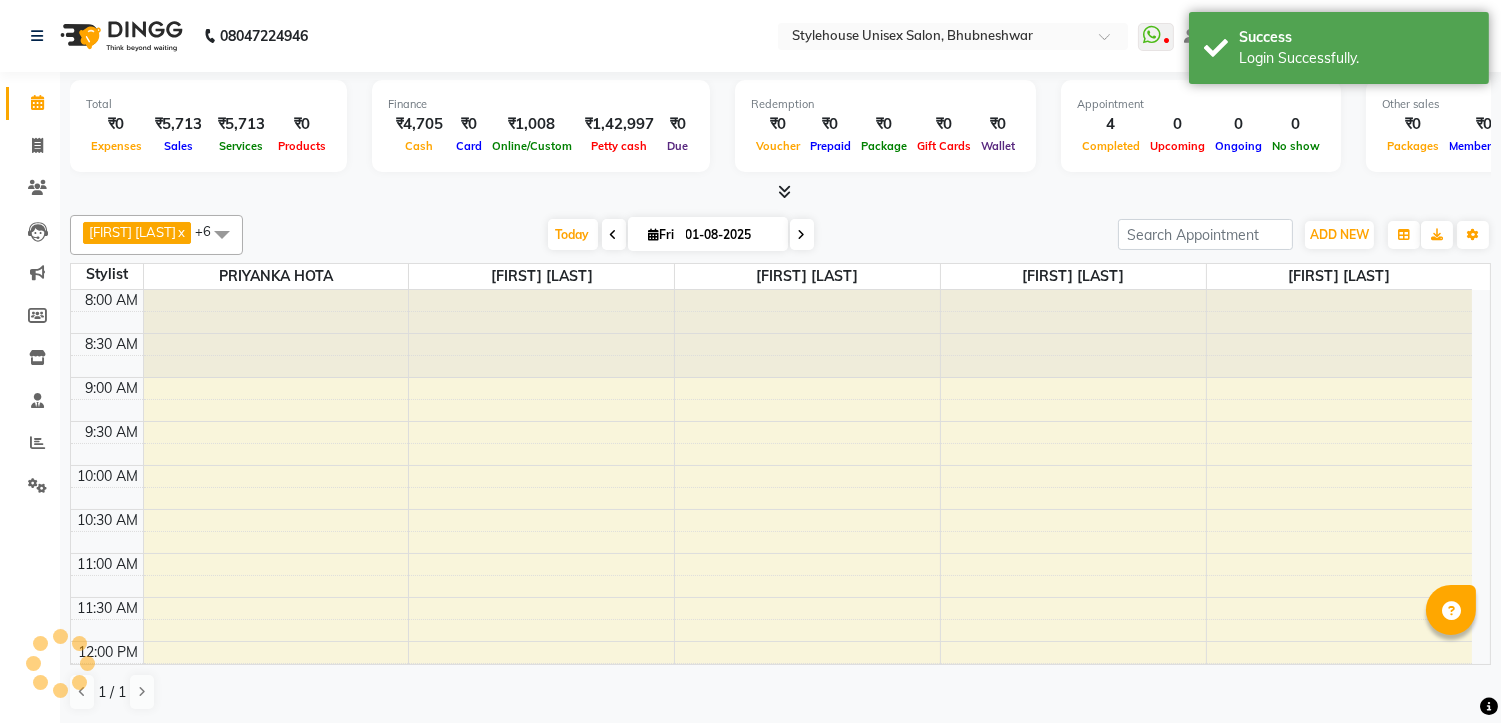 scroll, scrollTop: 0, scrollLeft: 0, axis: both 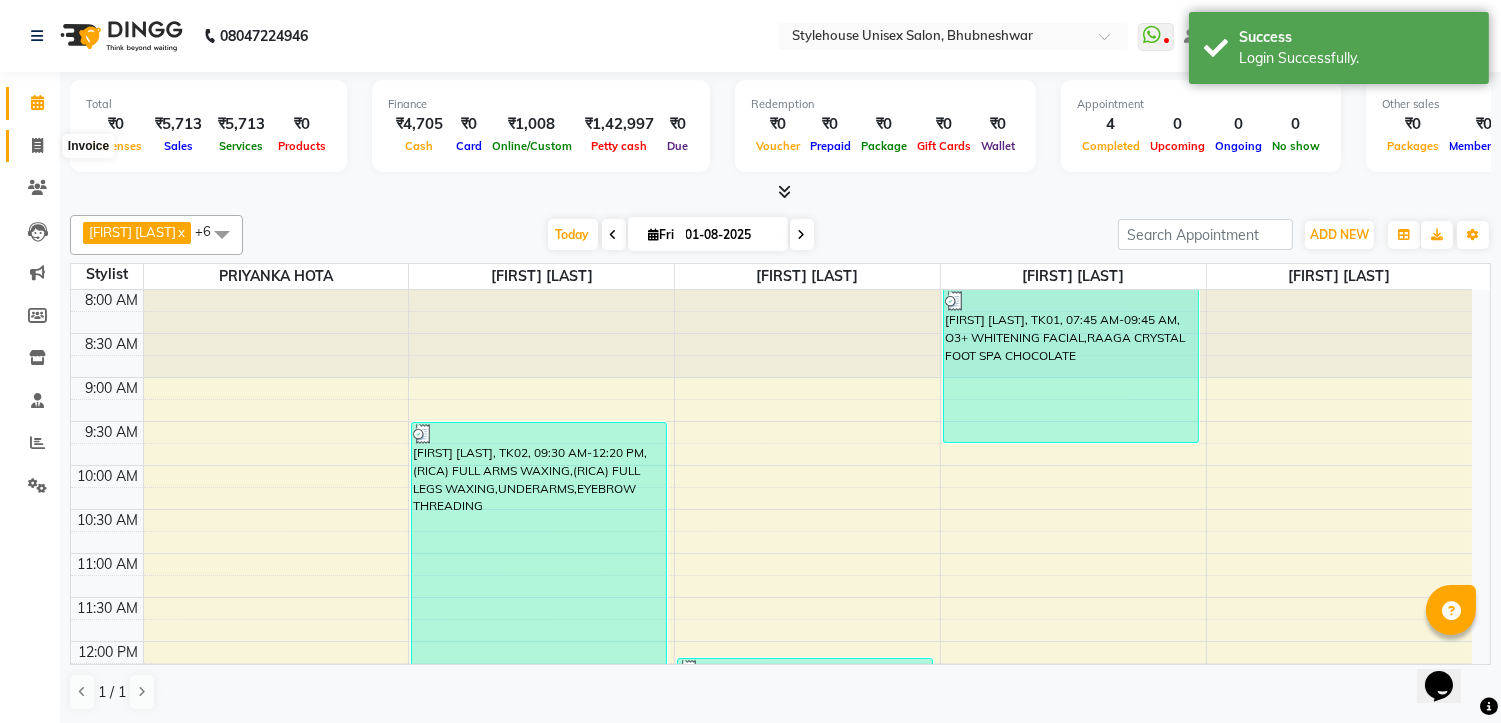 click 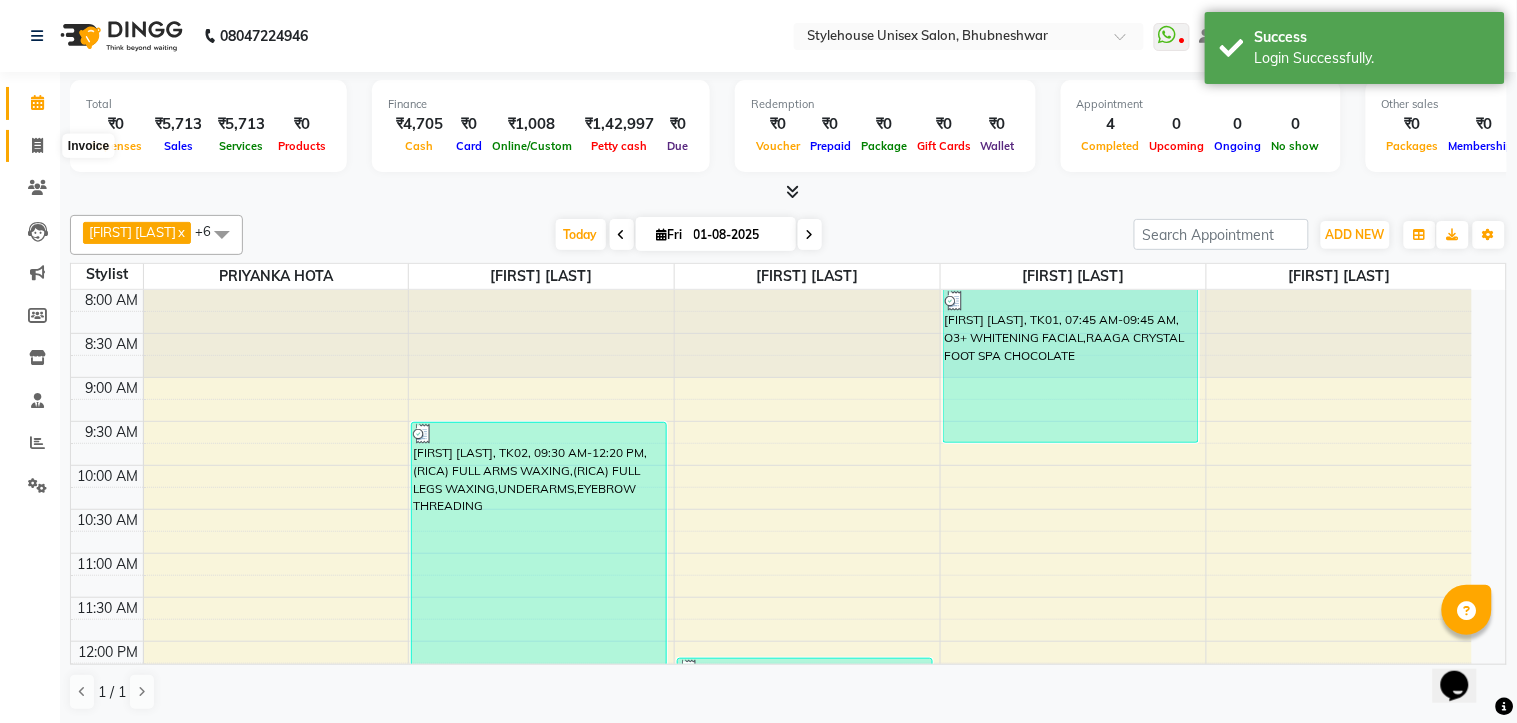 select on "service" 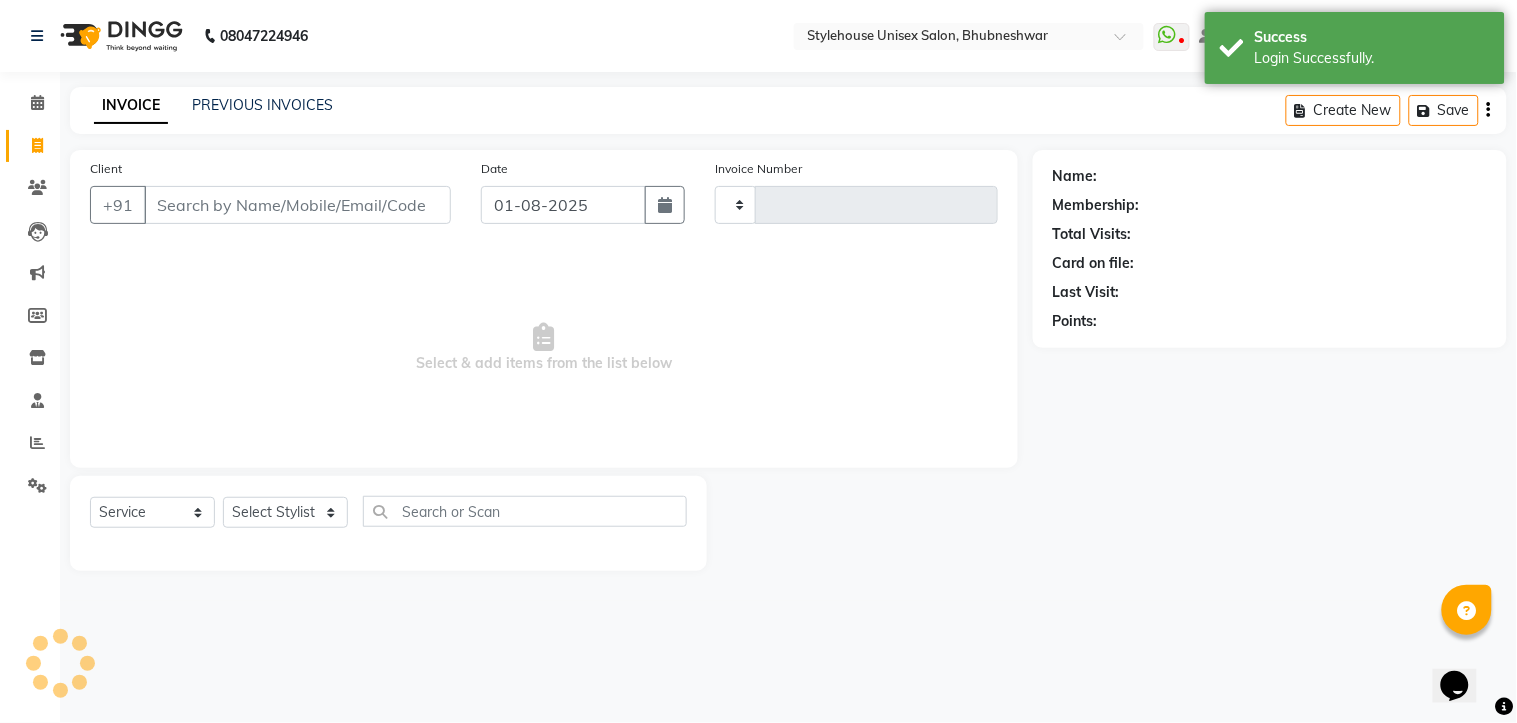 type on "1026" 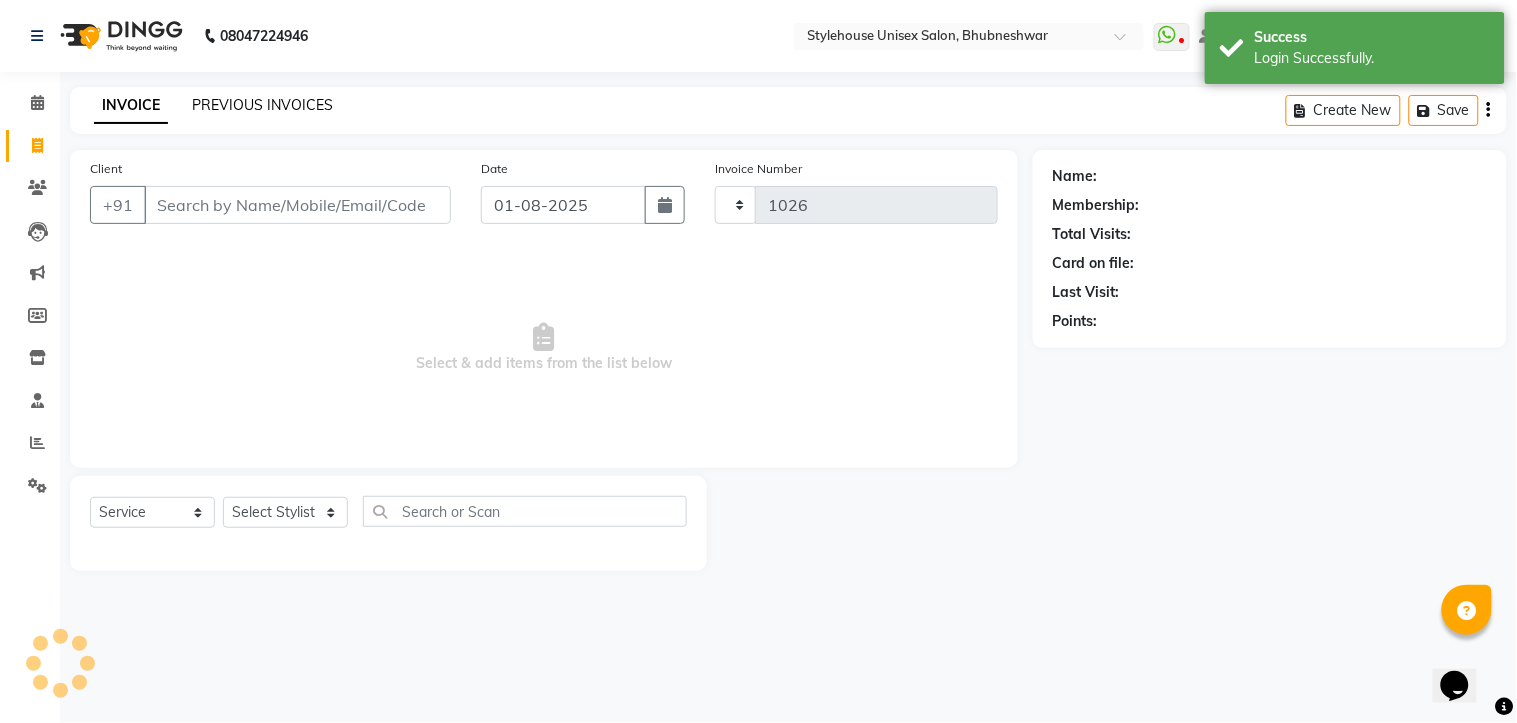 select on "7906" 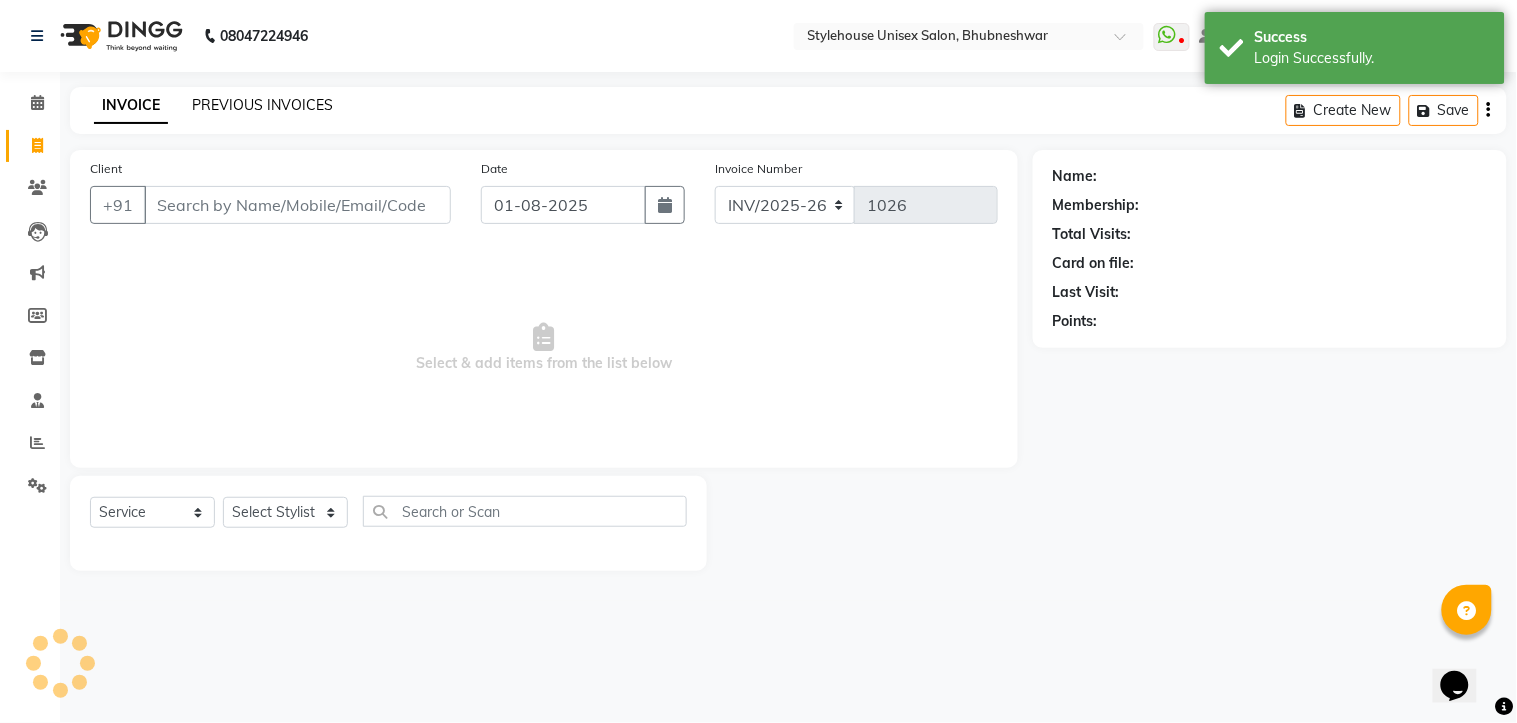 click on "PREVIOUS INVOICES" 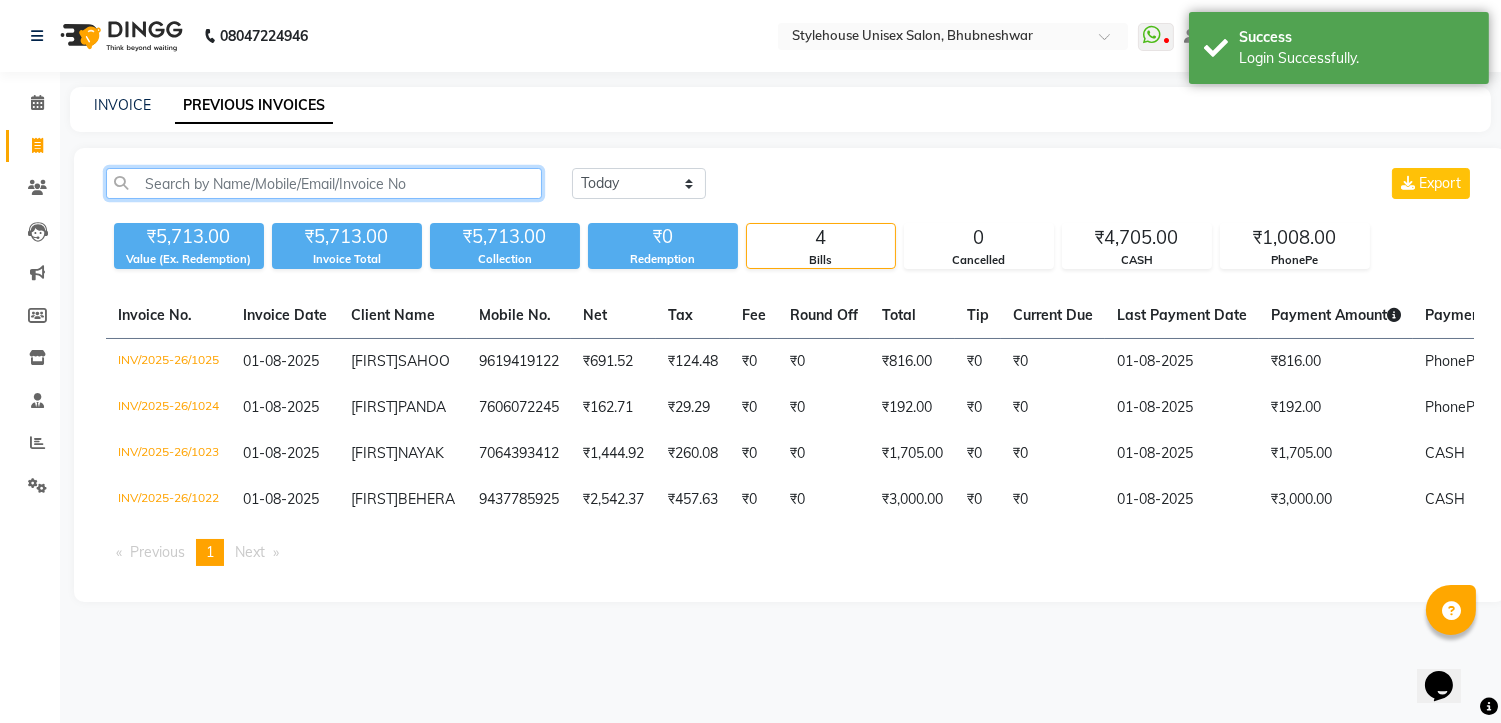 click 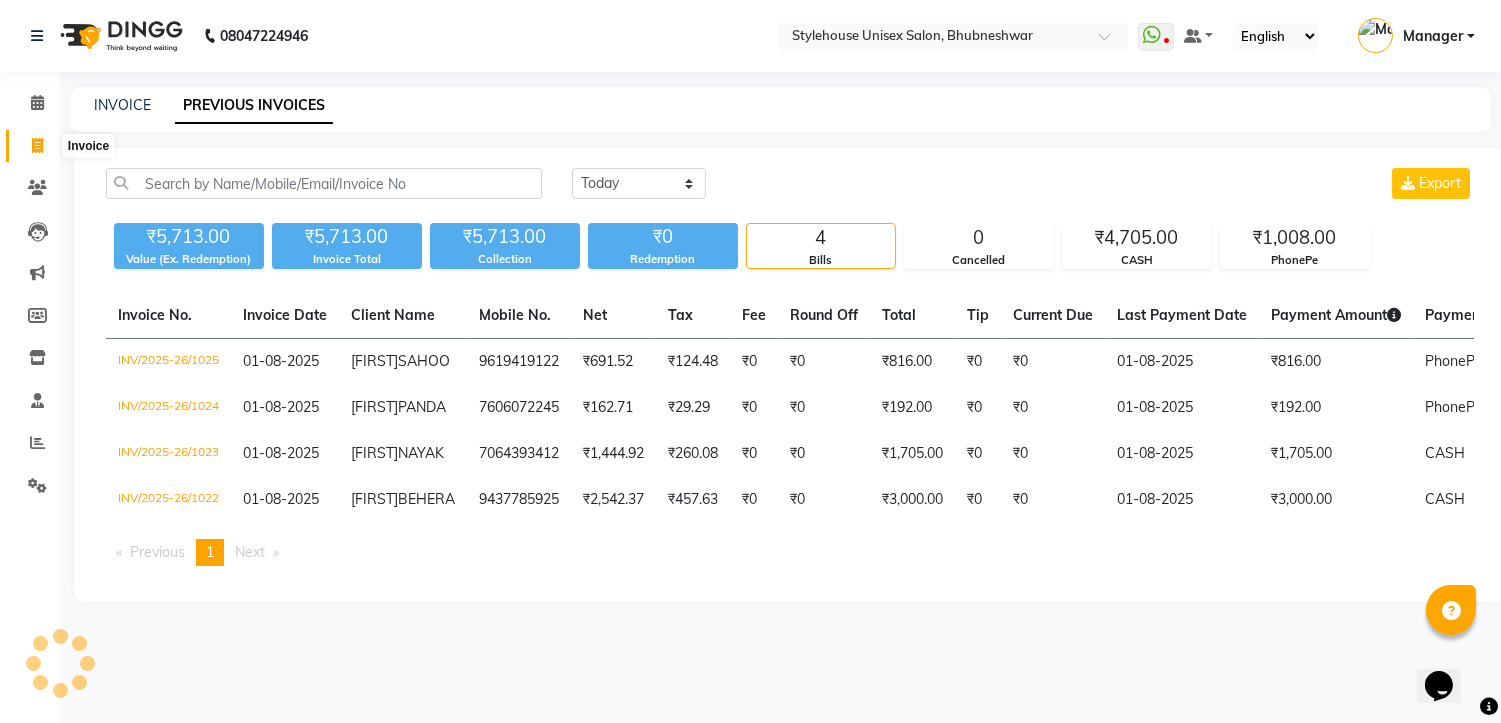 click 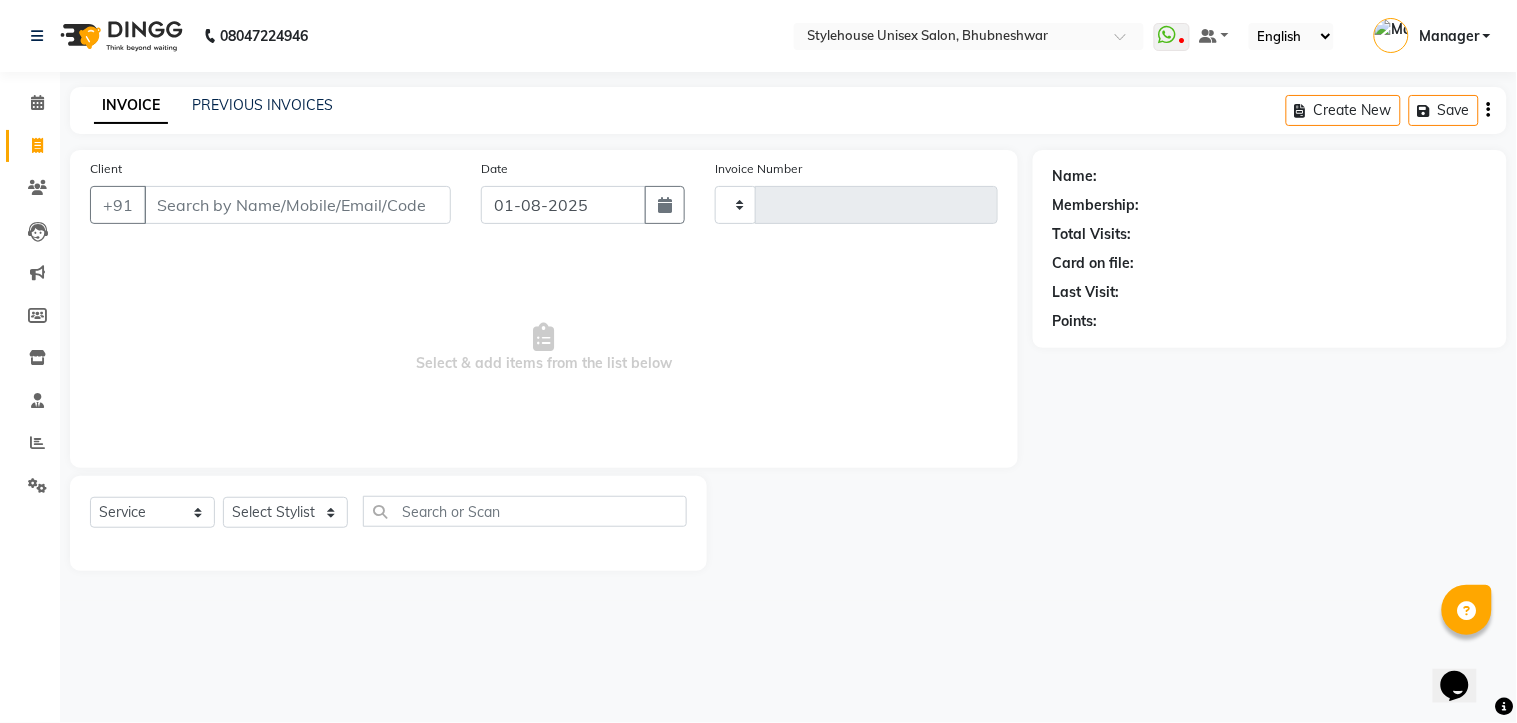 type on "1026" 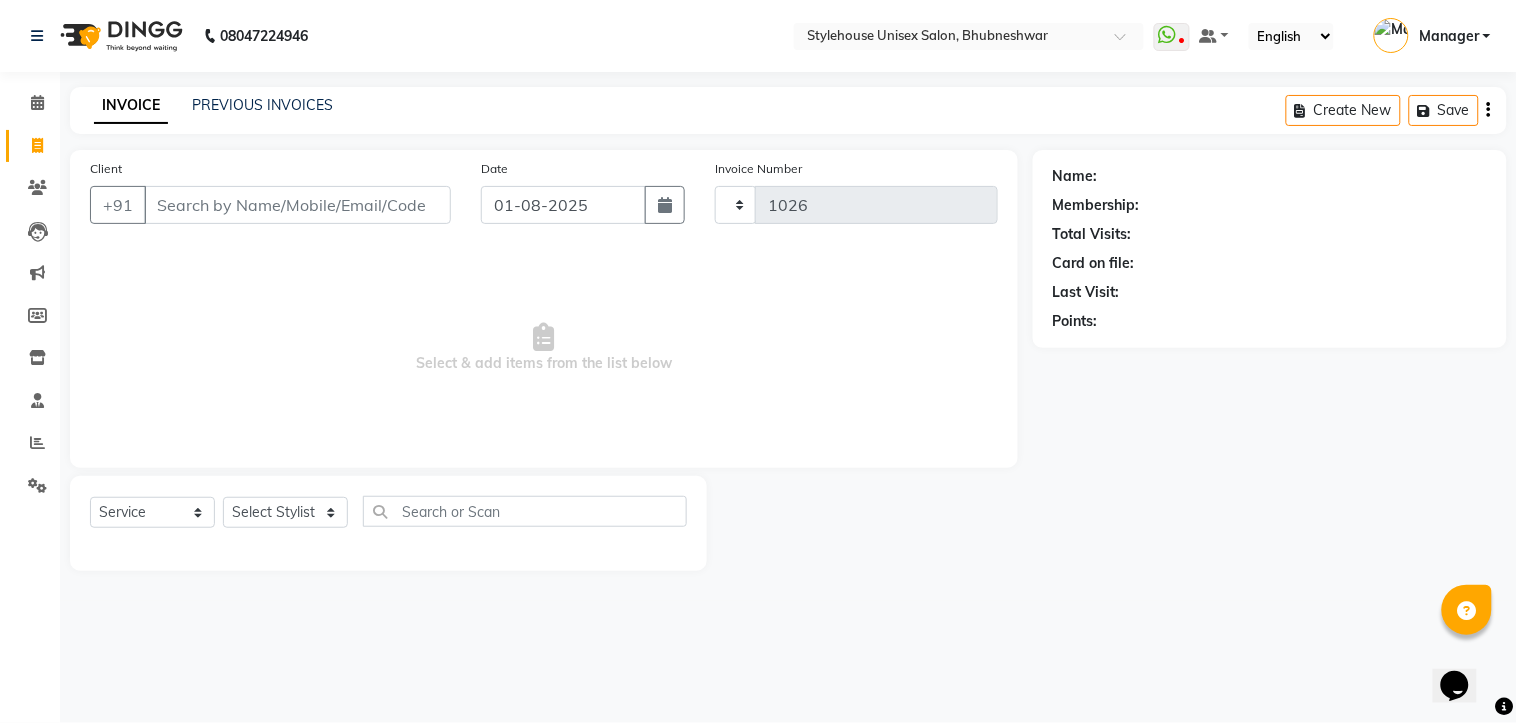 select on "7906" 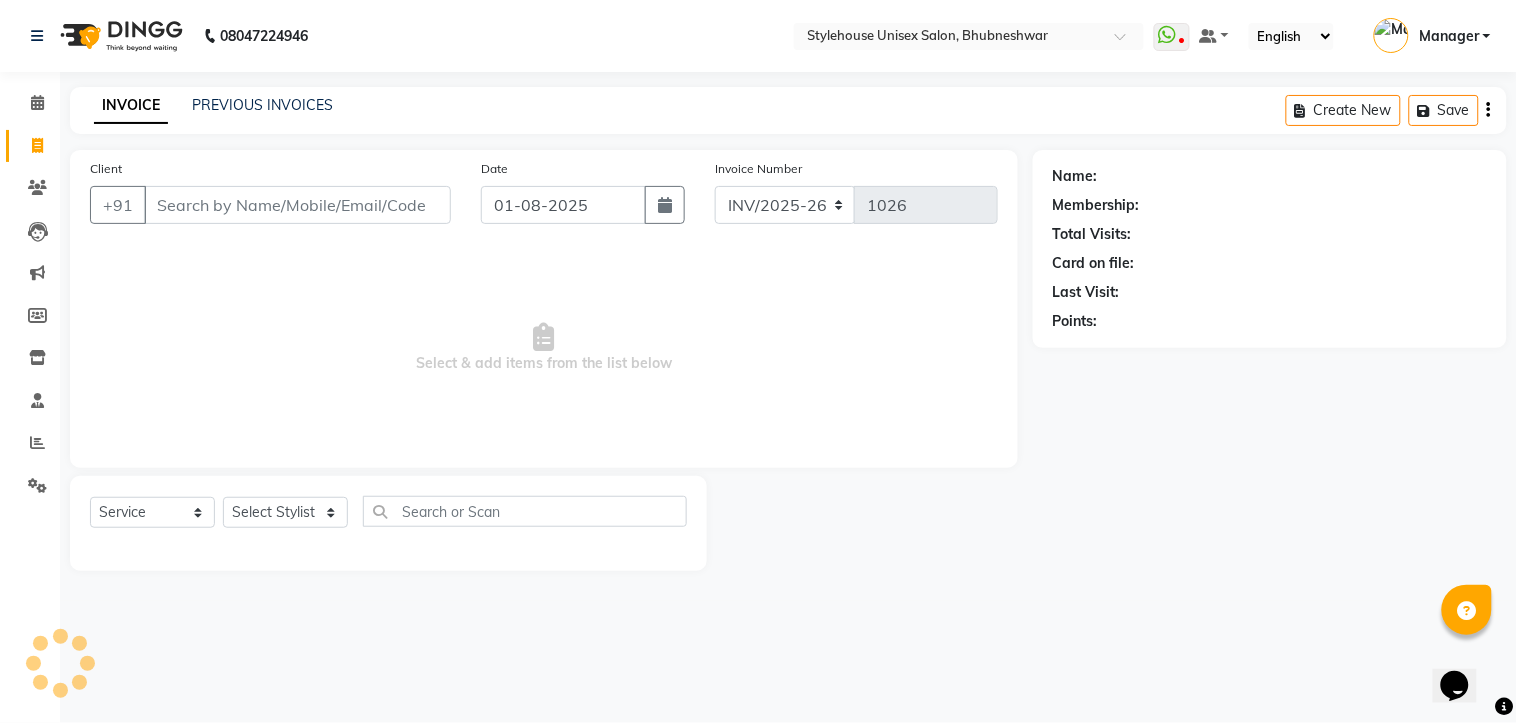 click on "Client" at bounding box center [297, 205] 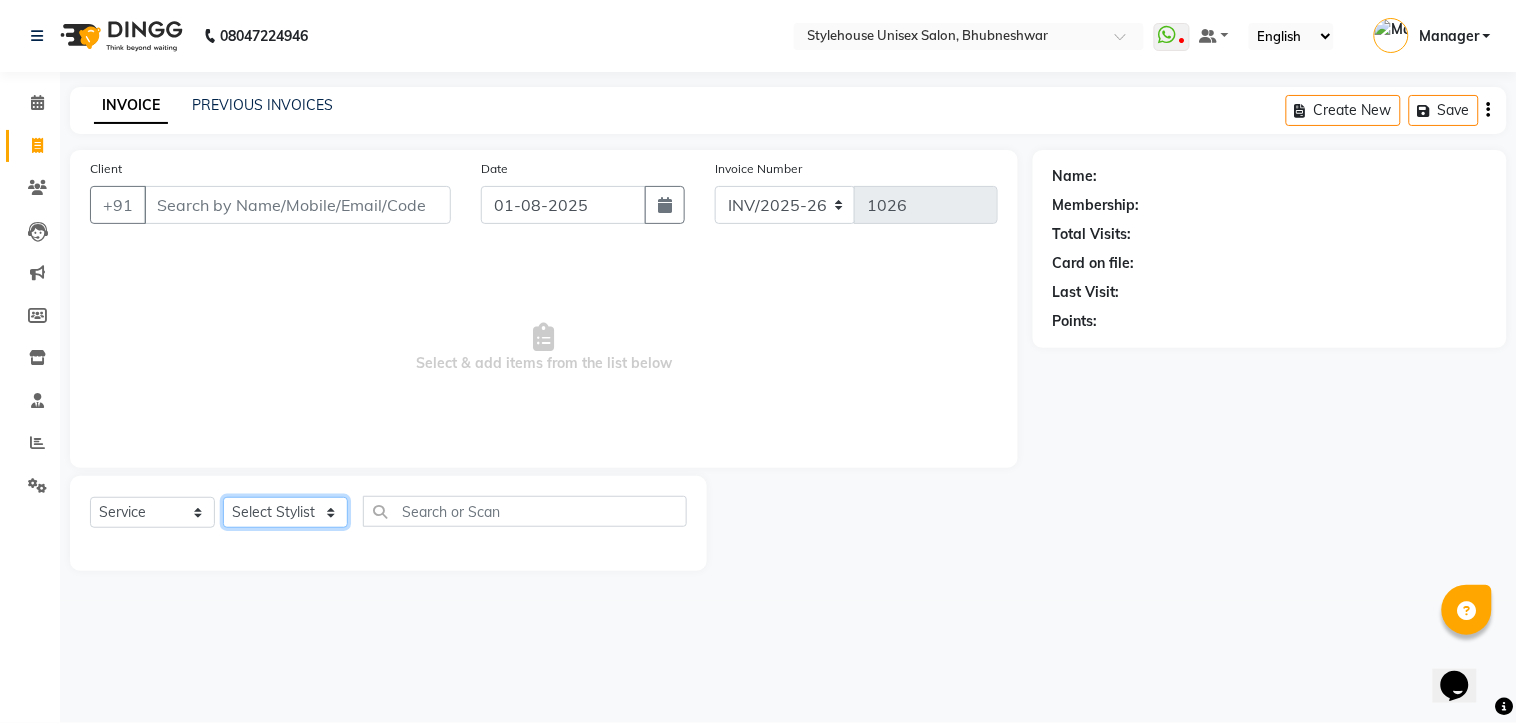 click on "Select Stylist [FIRST] [LAST] [FIRST] [LAST] [FIRST] [LAST] Manager [FIRST] [LAST] [FIRST] [FIRST] [FIRST] [LAST]" 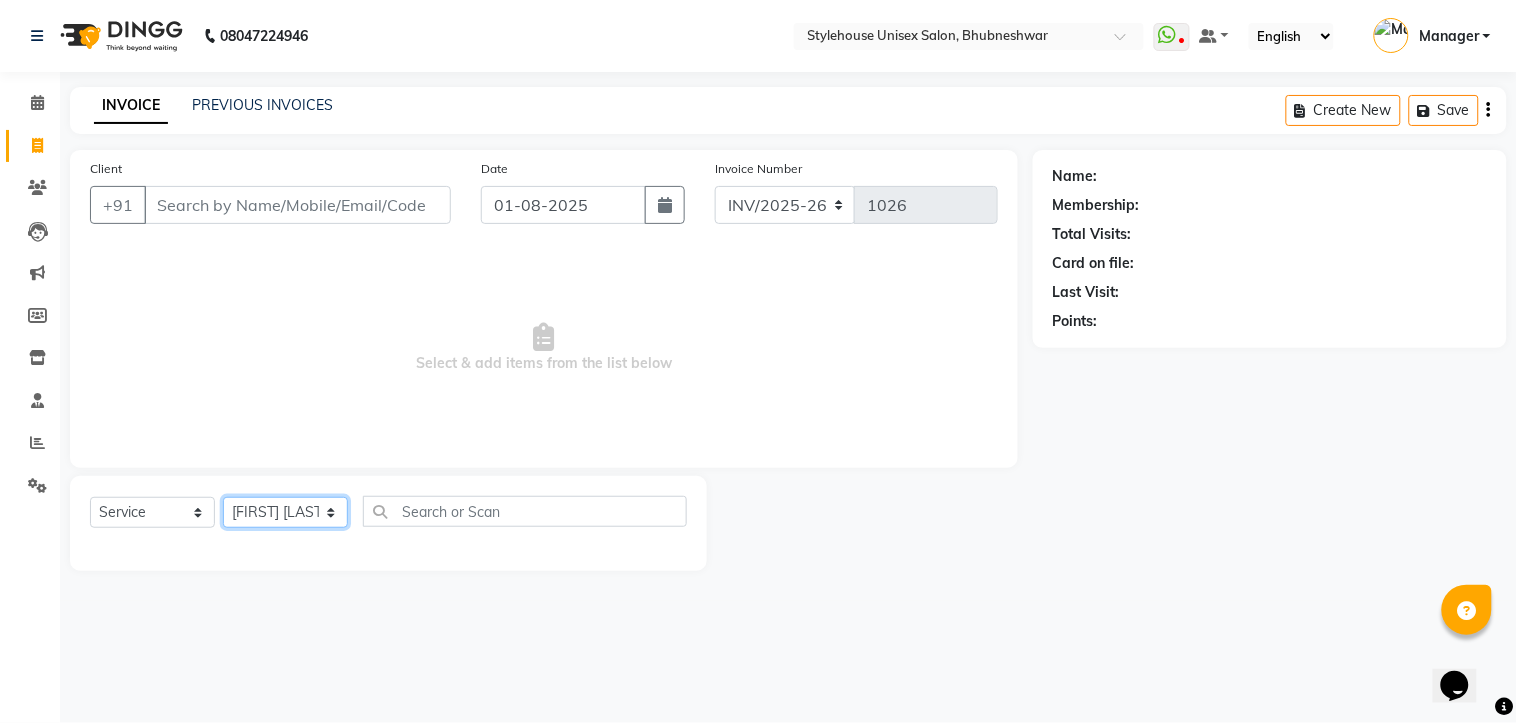 click on "Select Stylist [FIRST] [LAST] [FIRST] [LAST] [FIRST] [LAST] Manager [FIRST] [LAST] [FIRST] [FIRST] [FIRST] [LAST]" 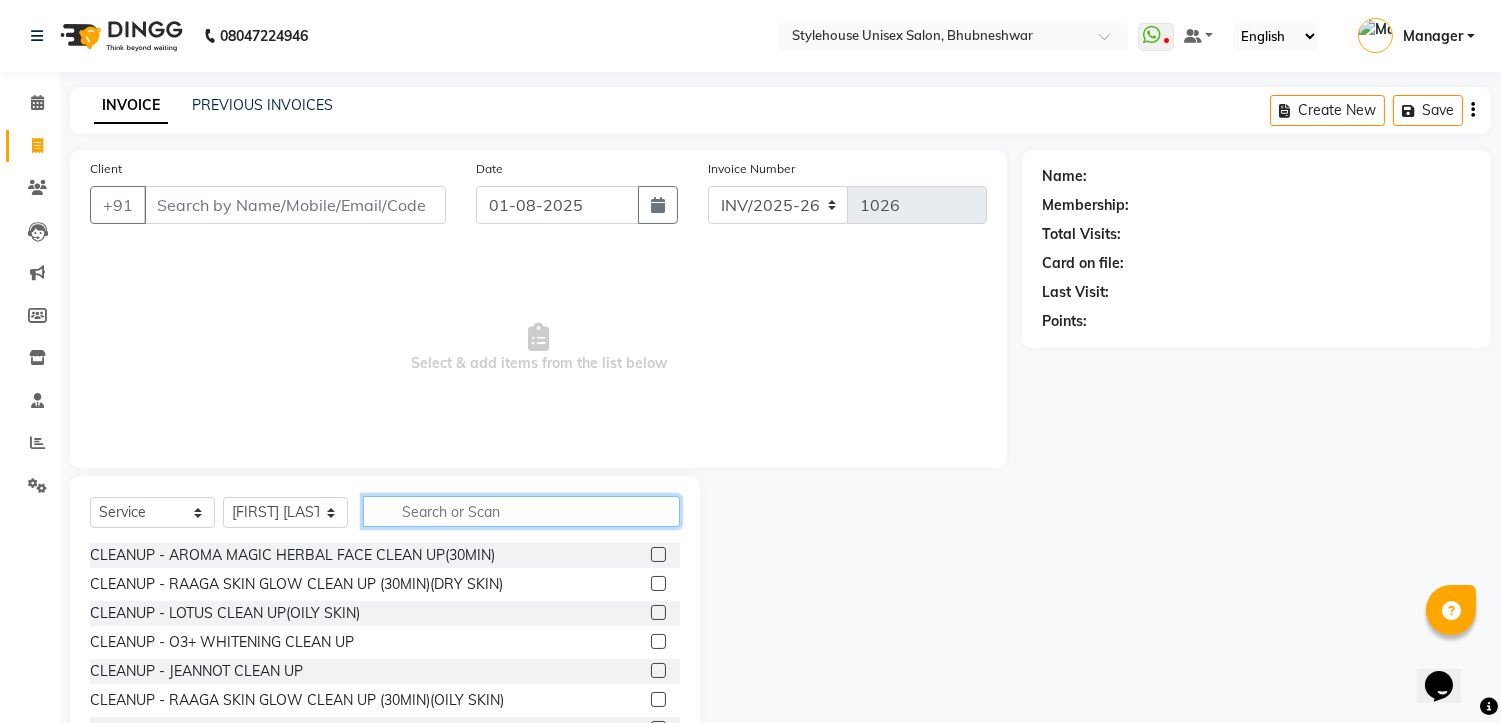 click 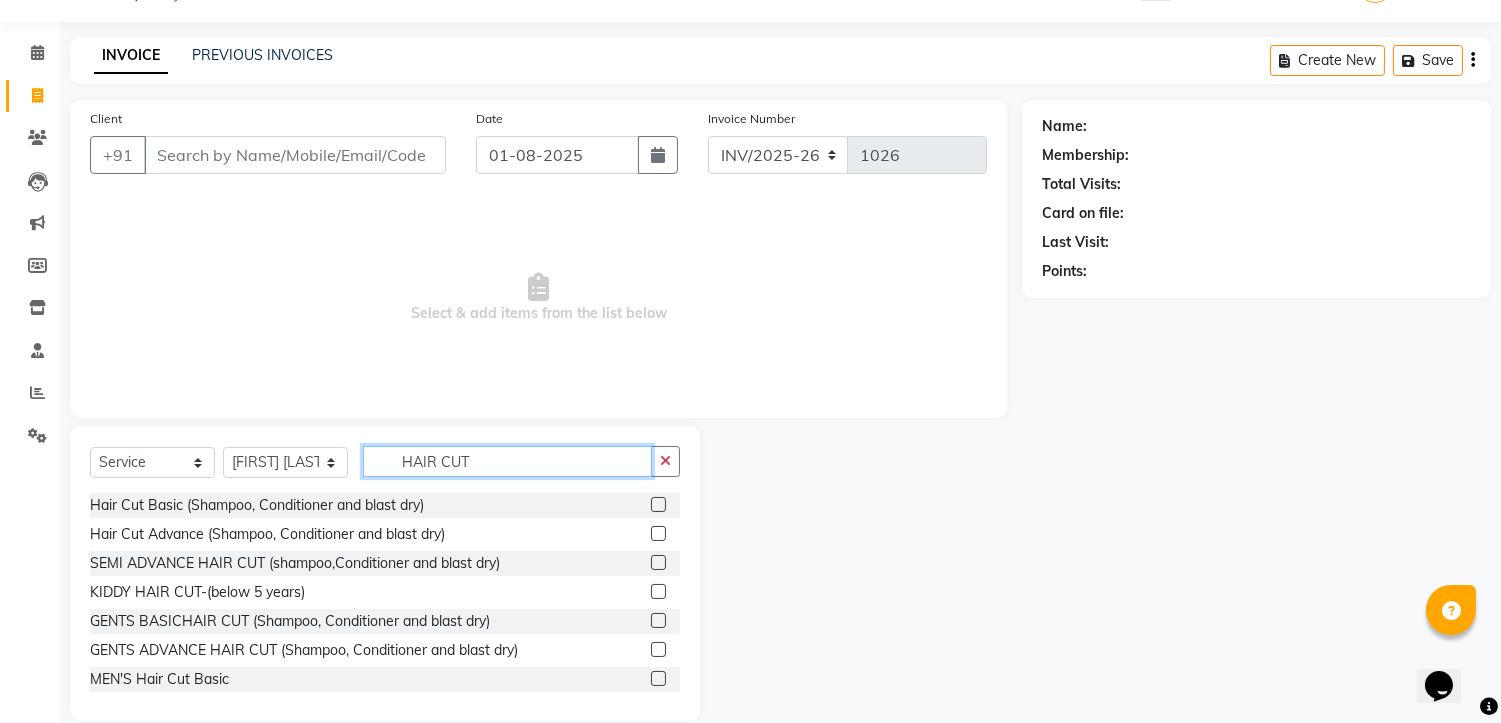 scroll, scrollTop: 77, scrollLeft: 0, axis: vertical 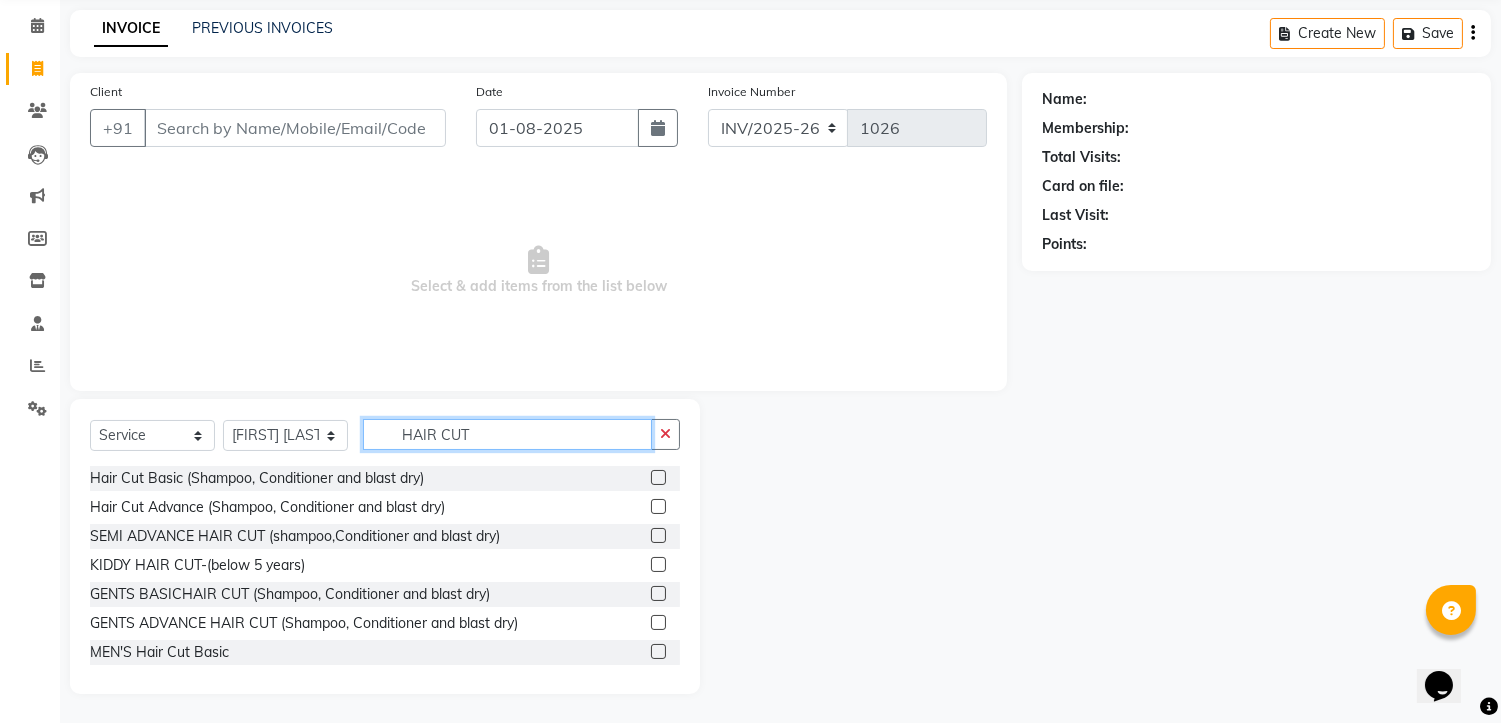 type on "HAIR CUT" 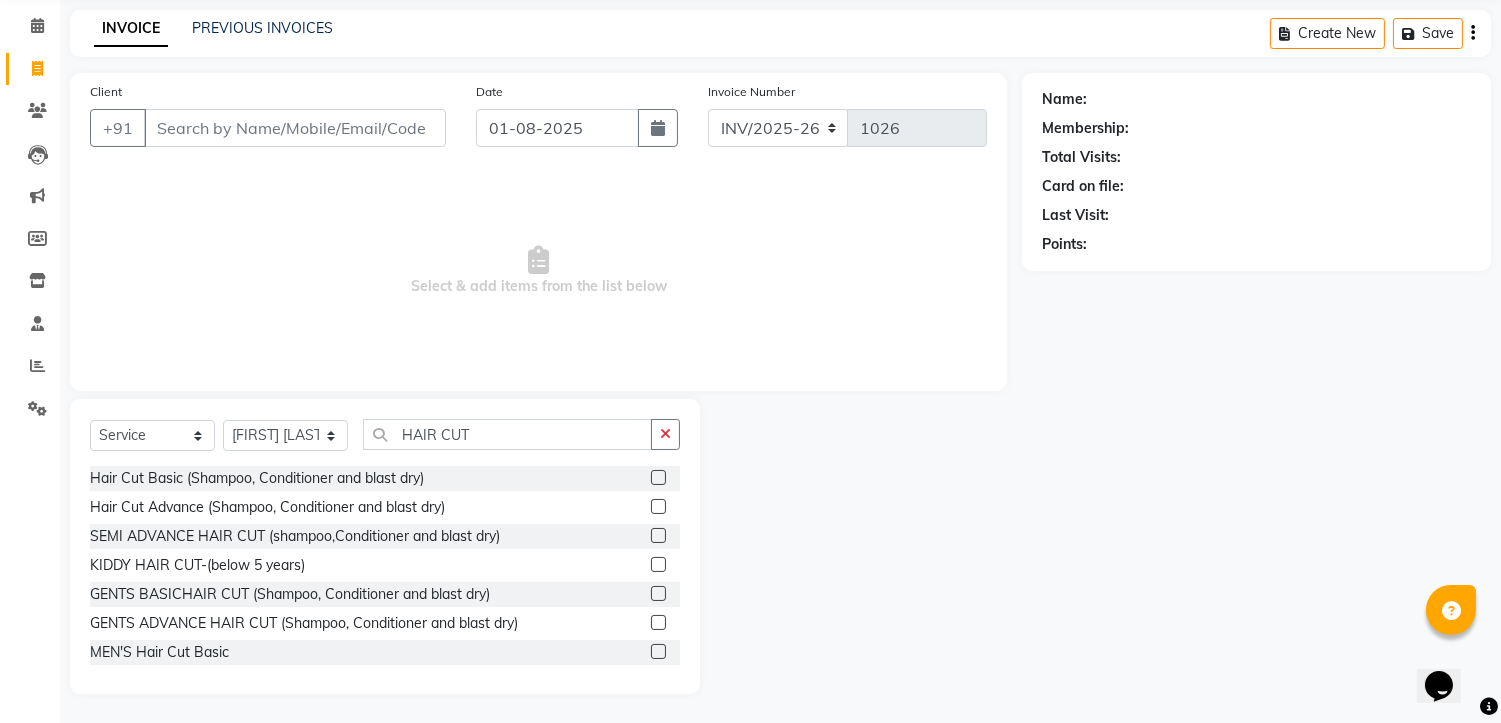 click 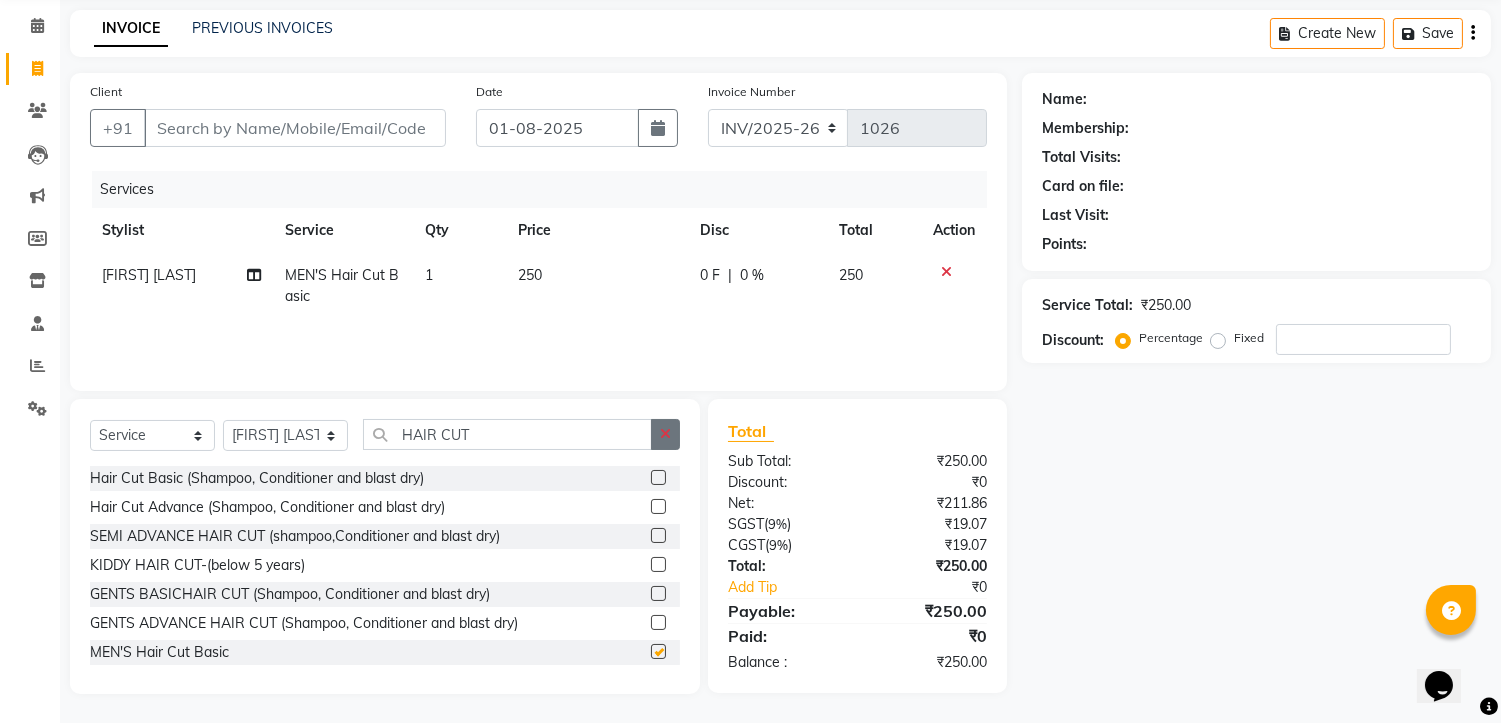 checkbox on "false" 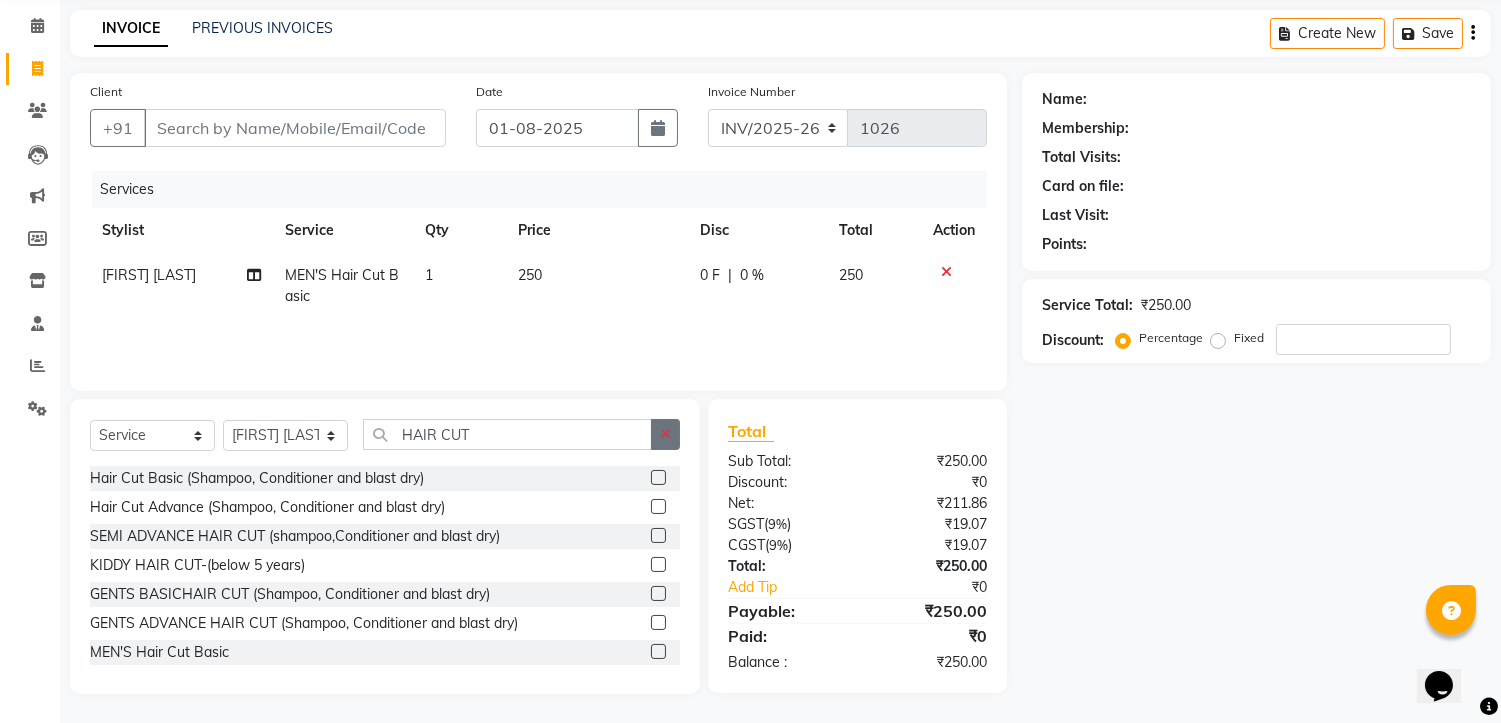 click 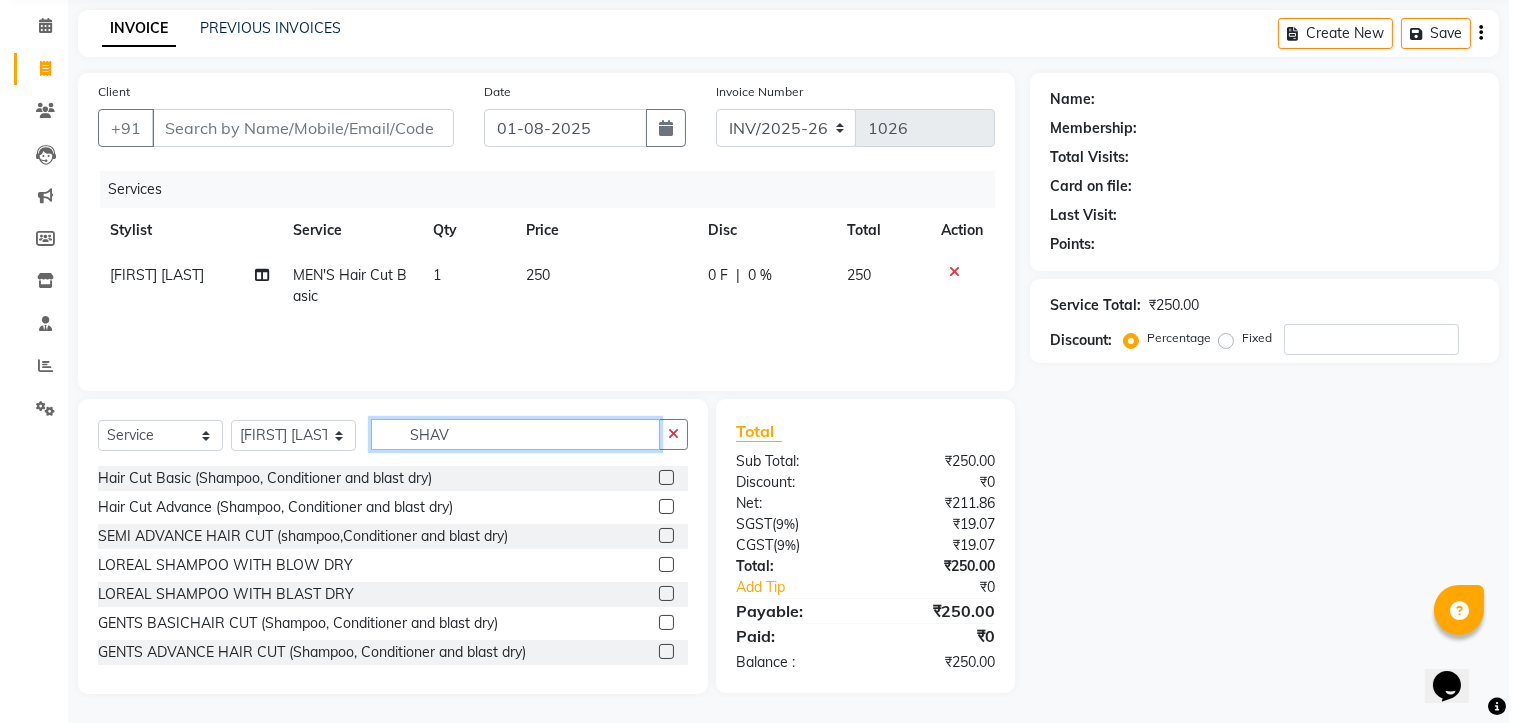 scroll, scrollTop: 76, scrollLeft: 0, axis: vertical 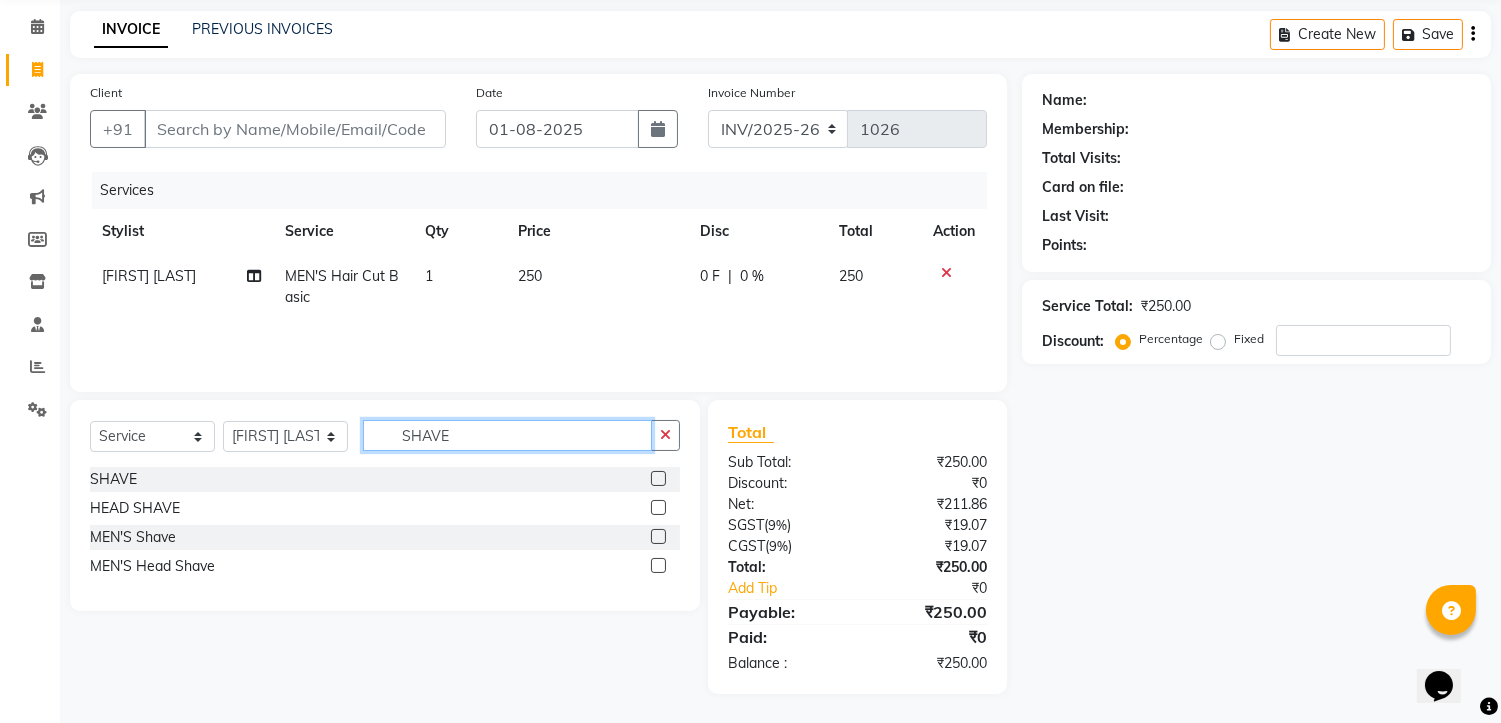 type on "SHAVE" 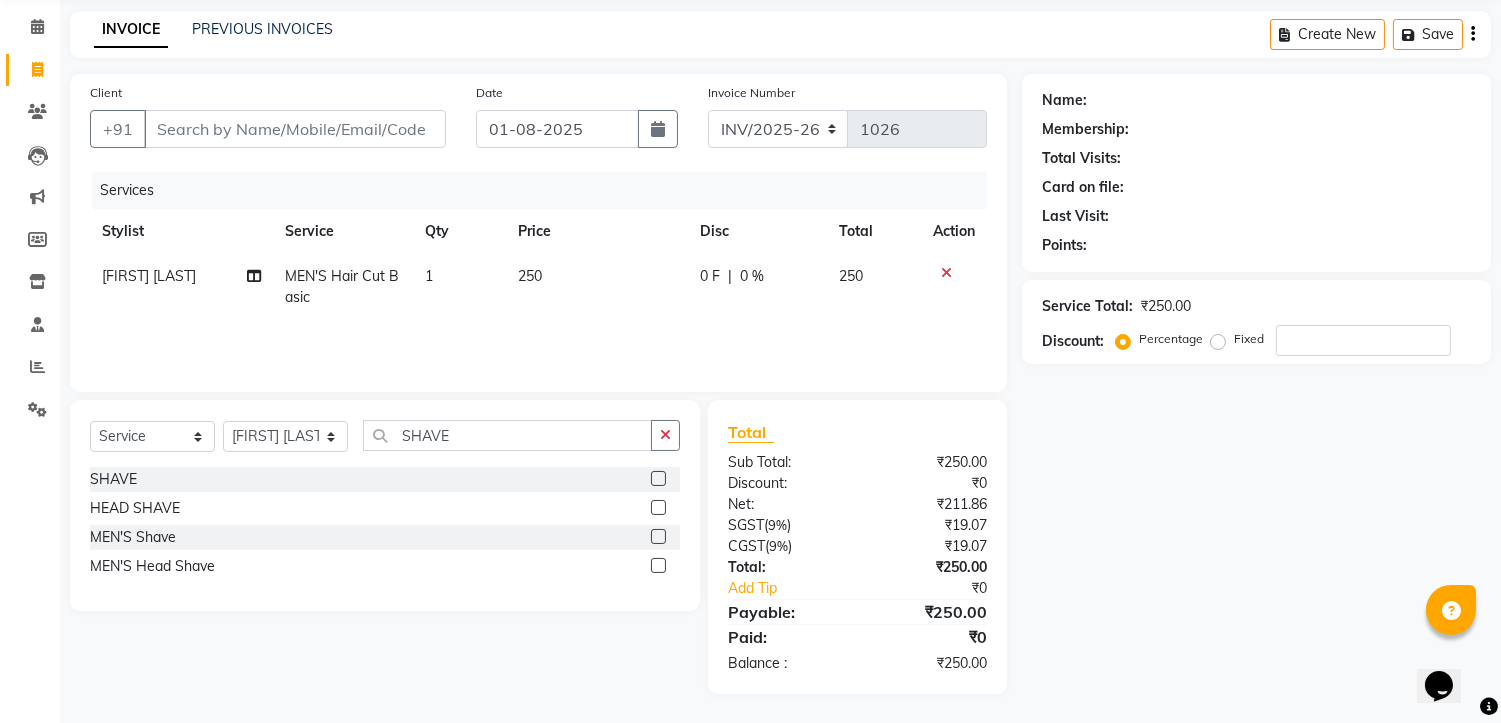 click 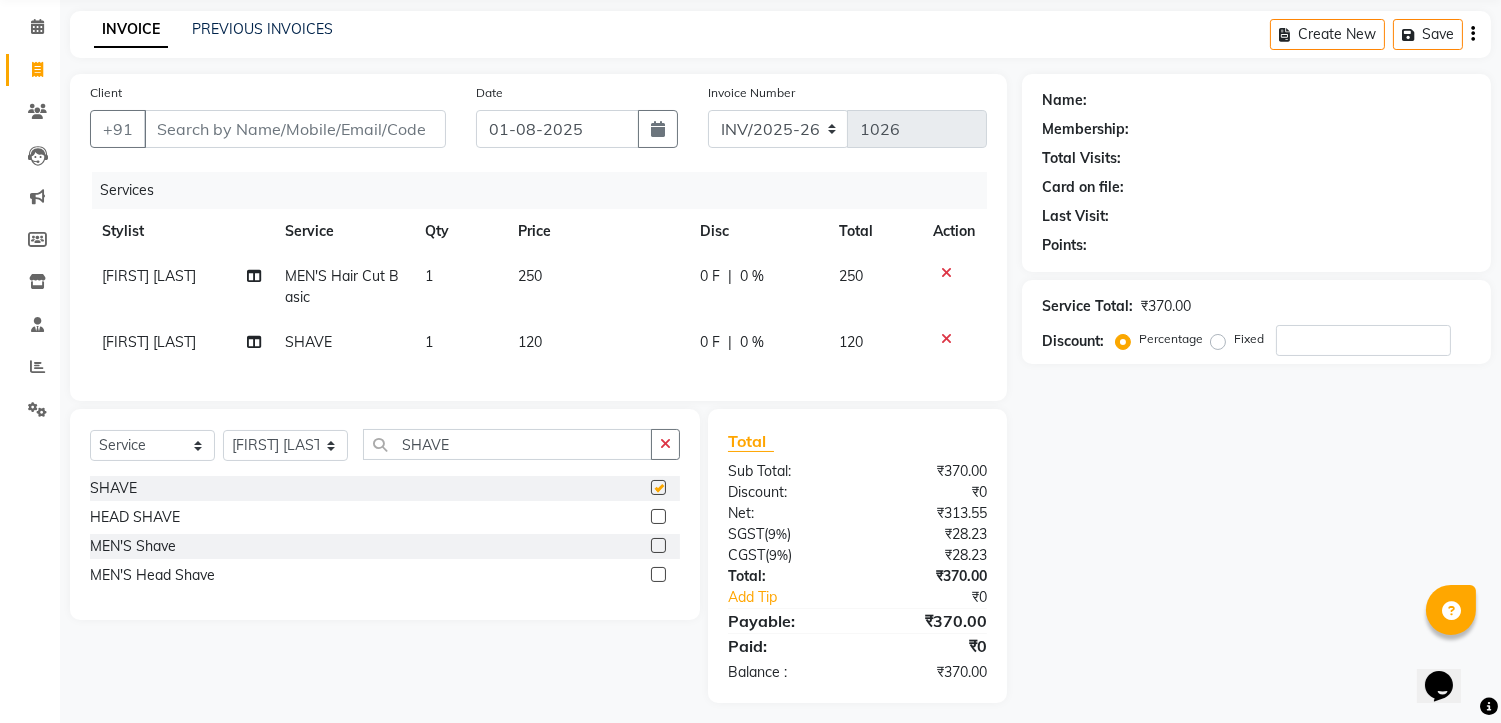 checkbox on "false" 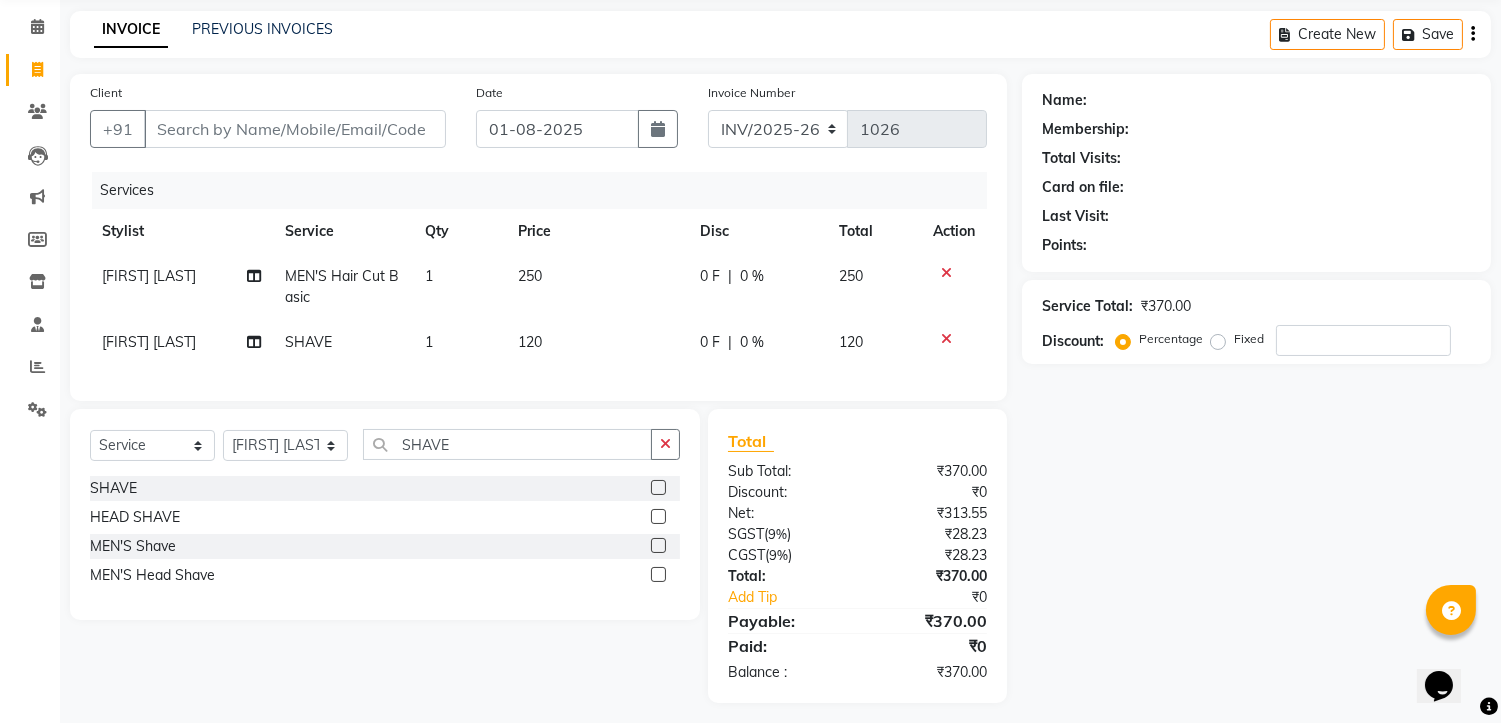 click on "120" 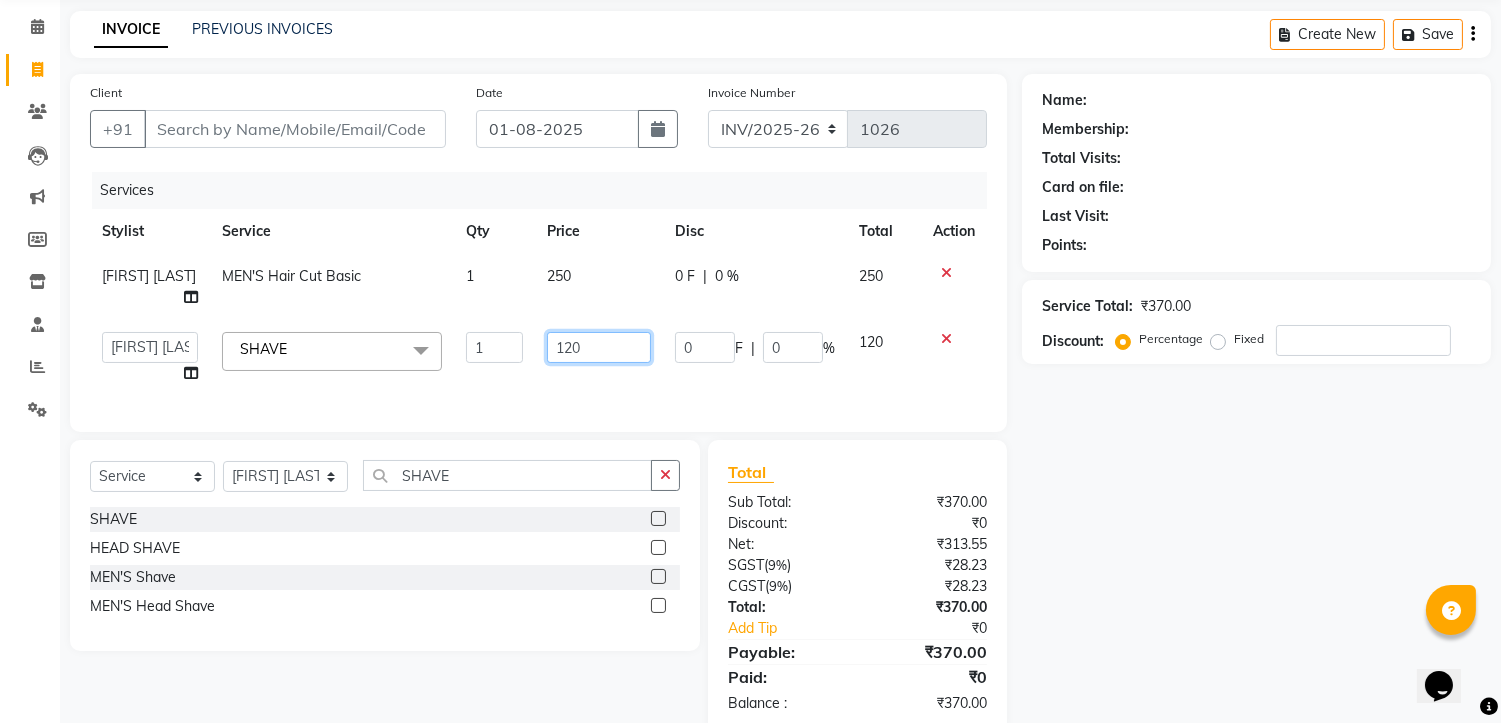click on "120" 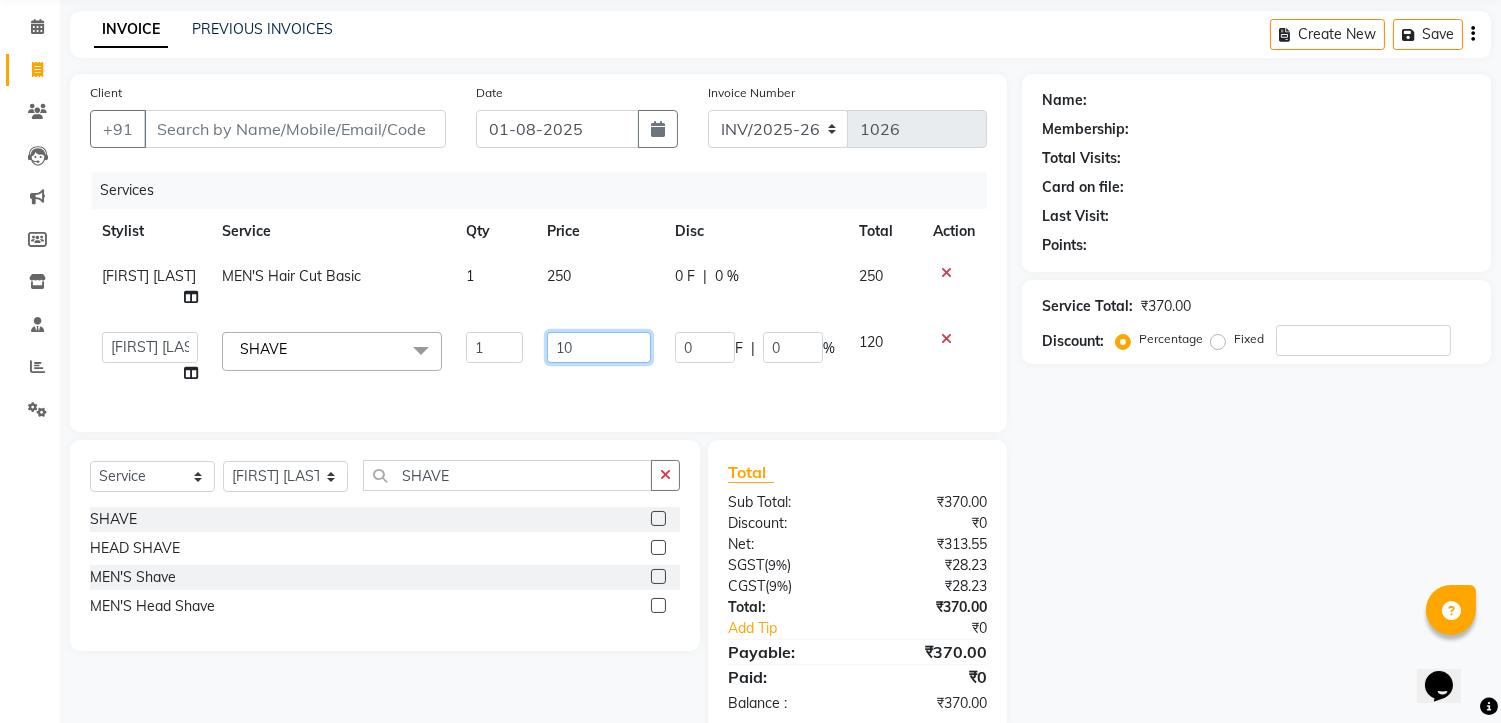 type on "100" 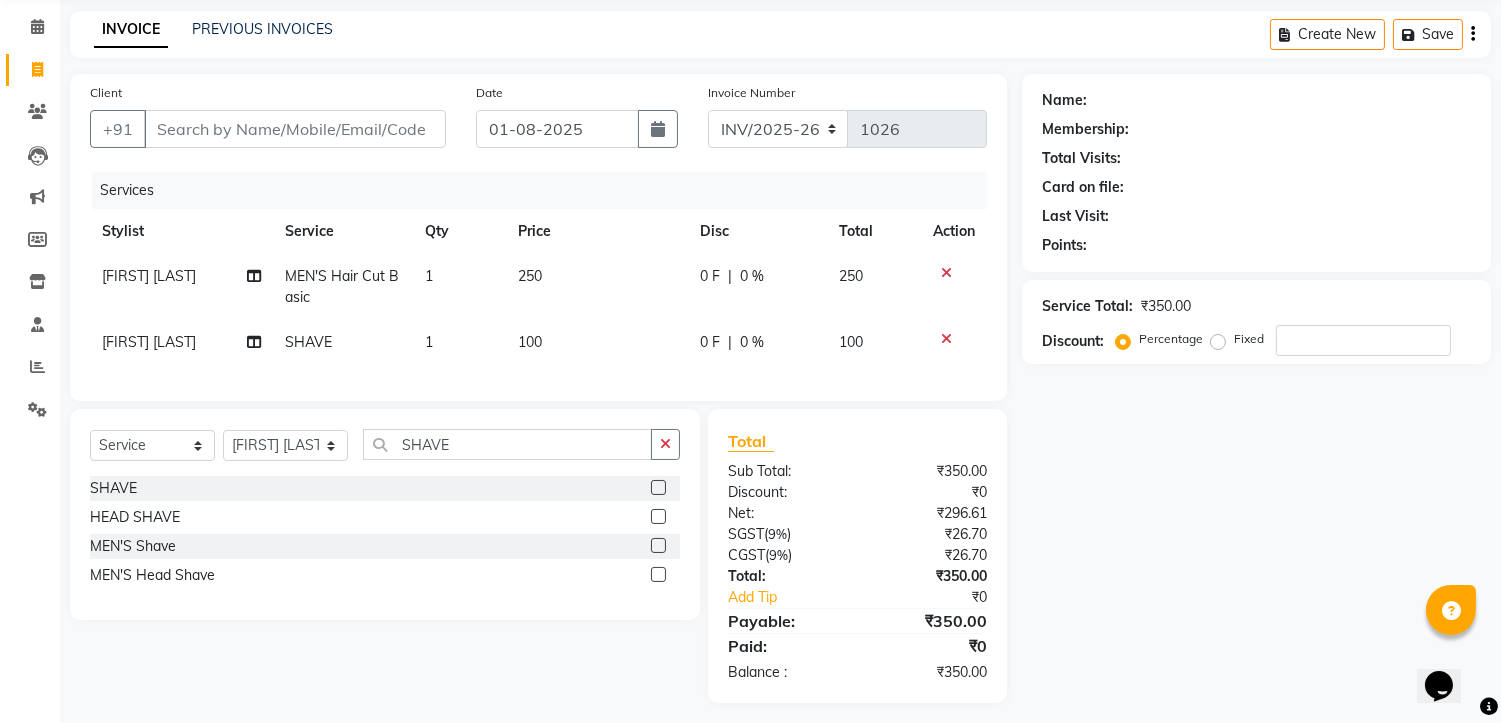 click on "Services Stylist Service Qty Price Disc Total Action [FIRST] [LAST] MEN'S Hair Cut Basic 1 250 0 F | 0 % 250 [FIRST] [LAST] SHAVE 1 100 0 F | 0 % 100" 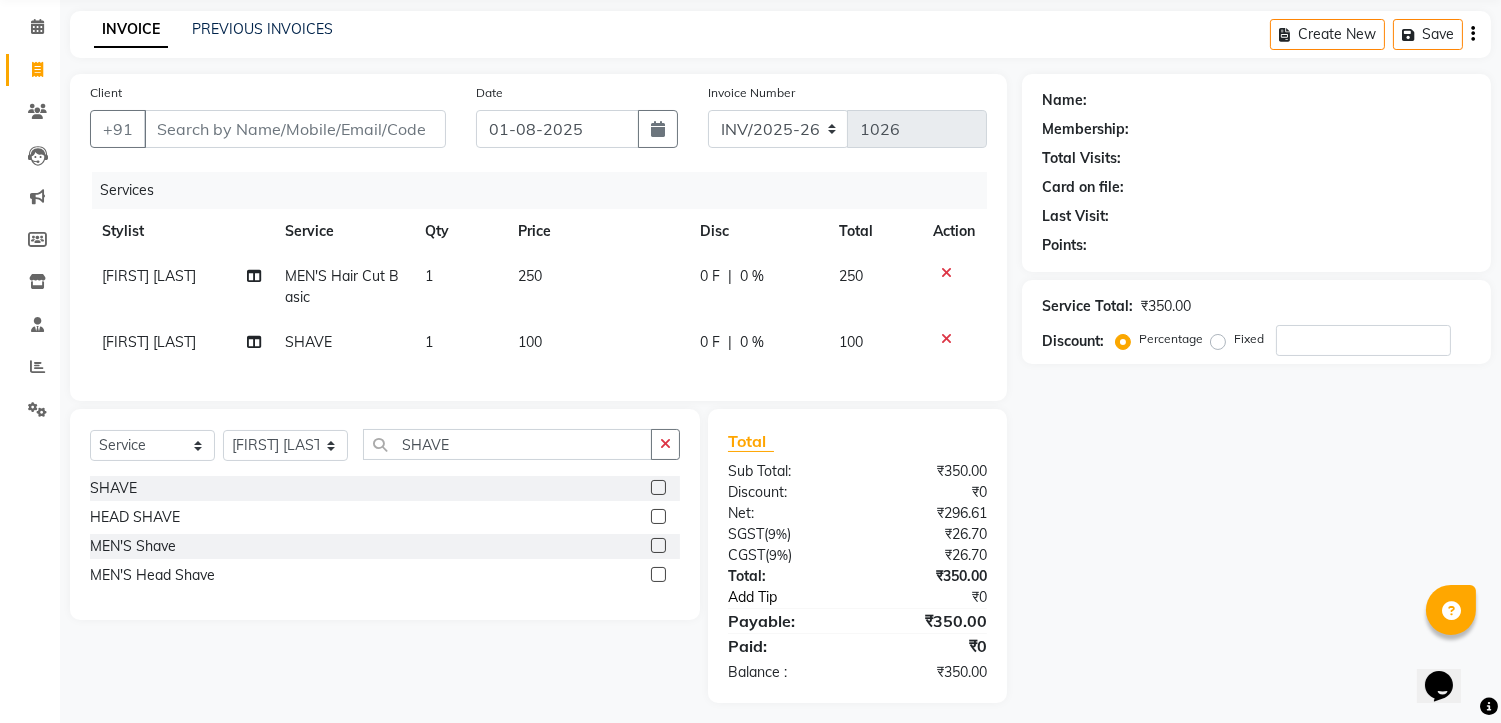 click on "Add Tip" 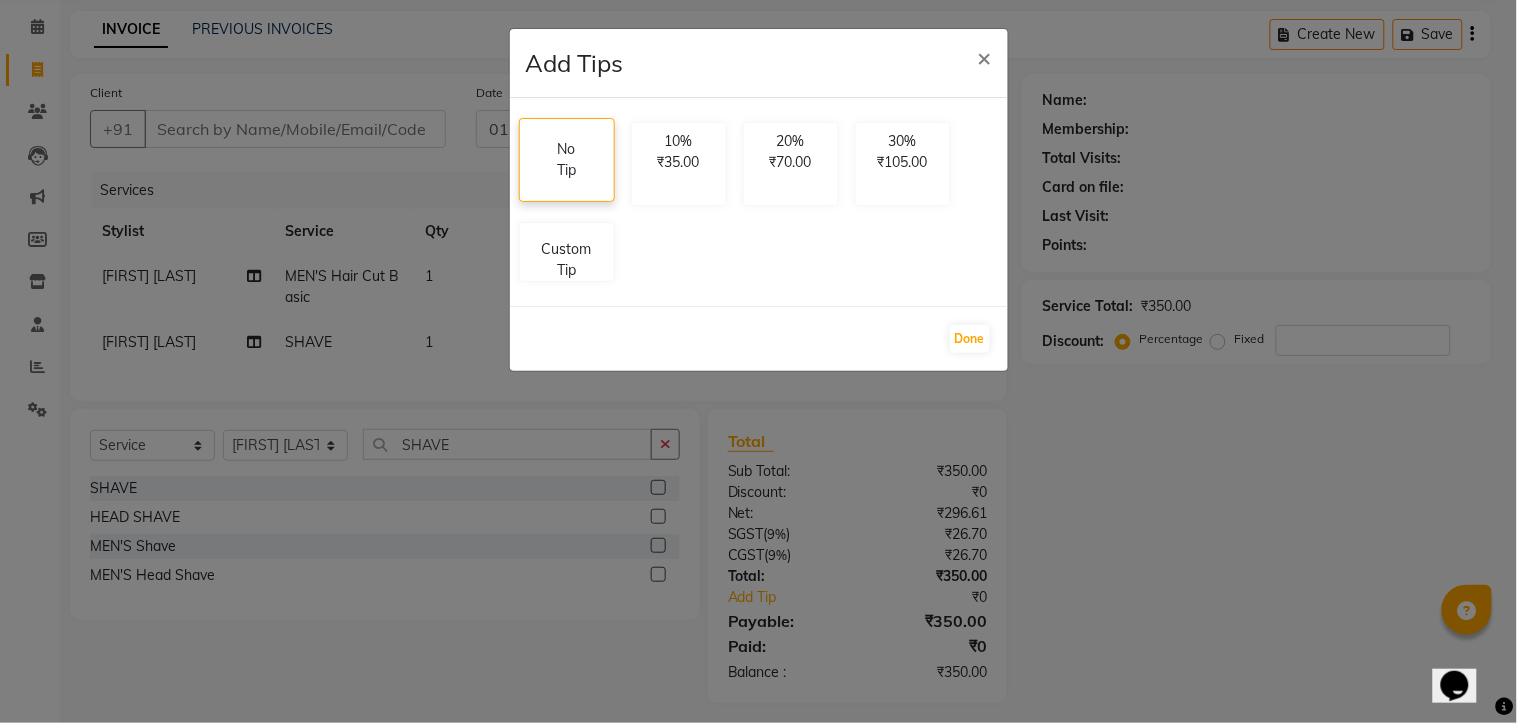 click on "No Tip" 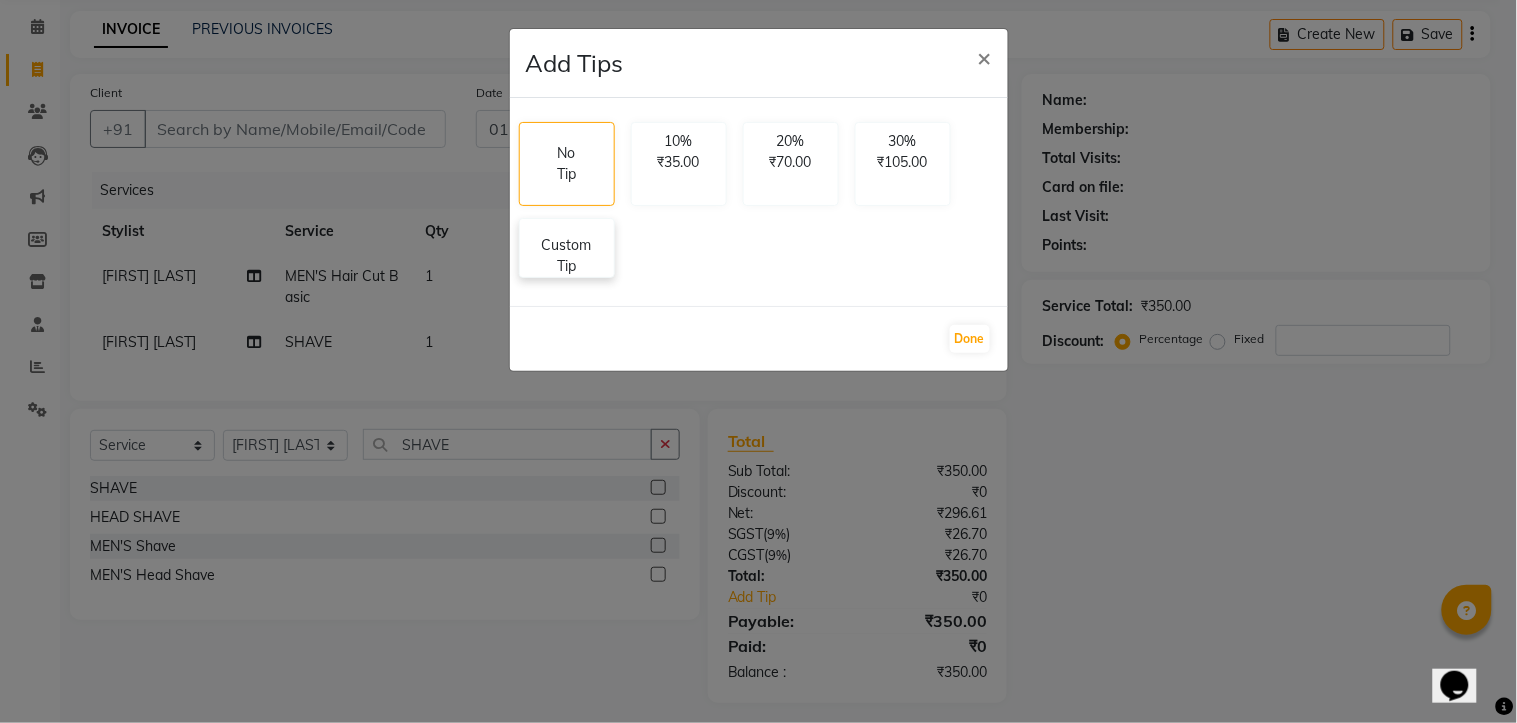 click on "Custom Tip" 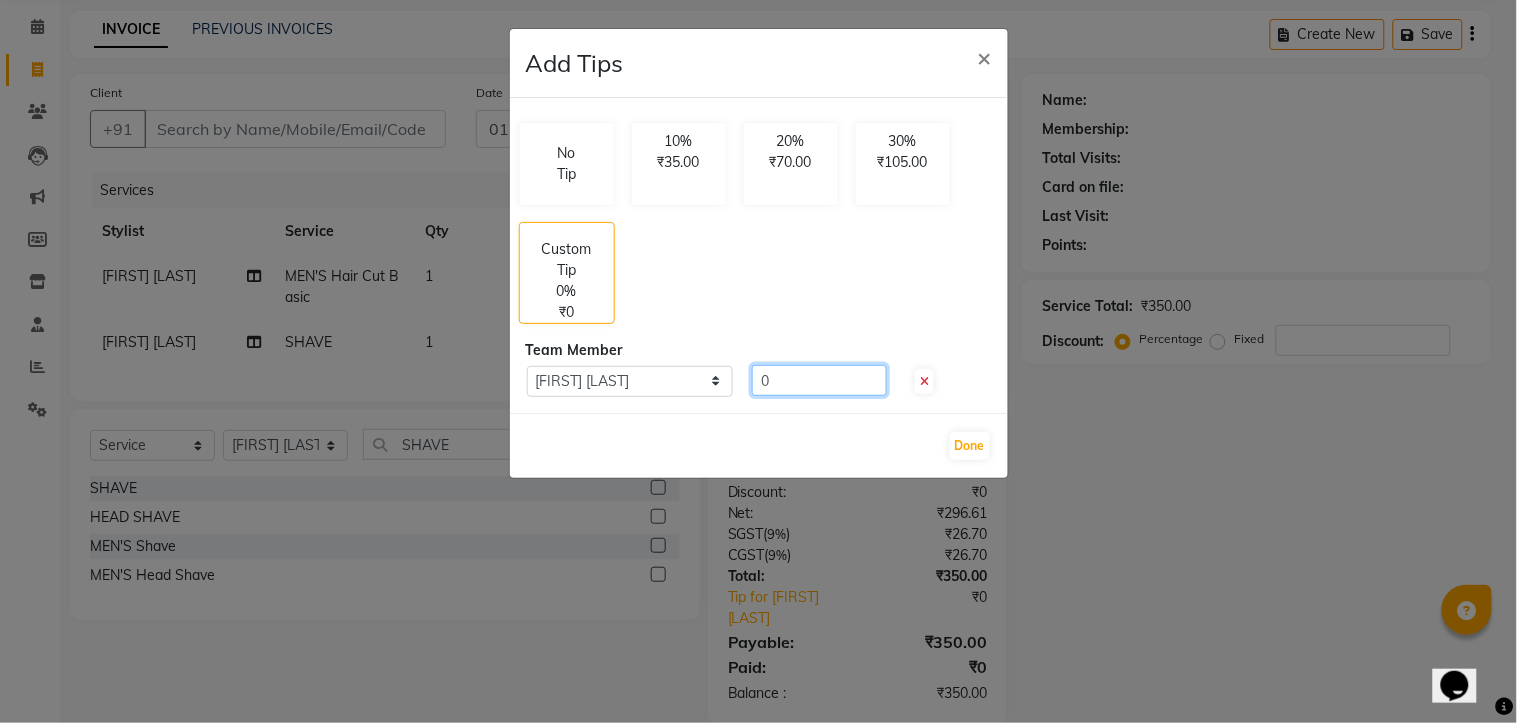 click on "0" 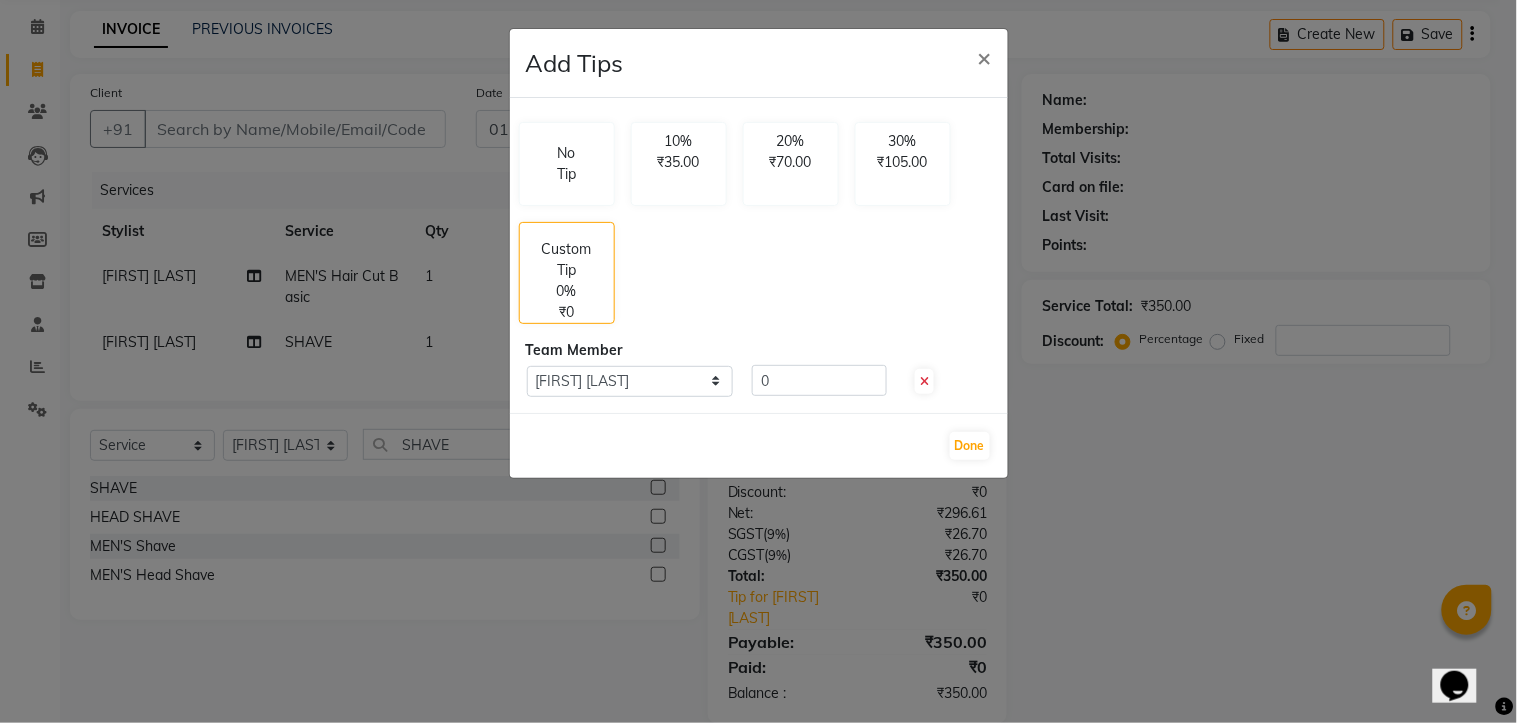 click 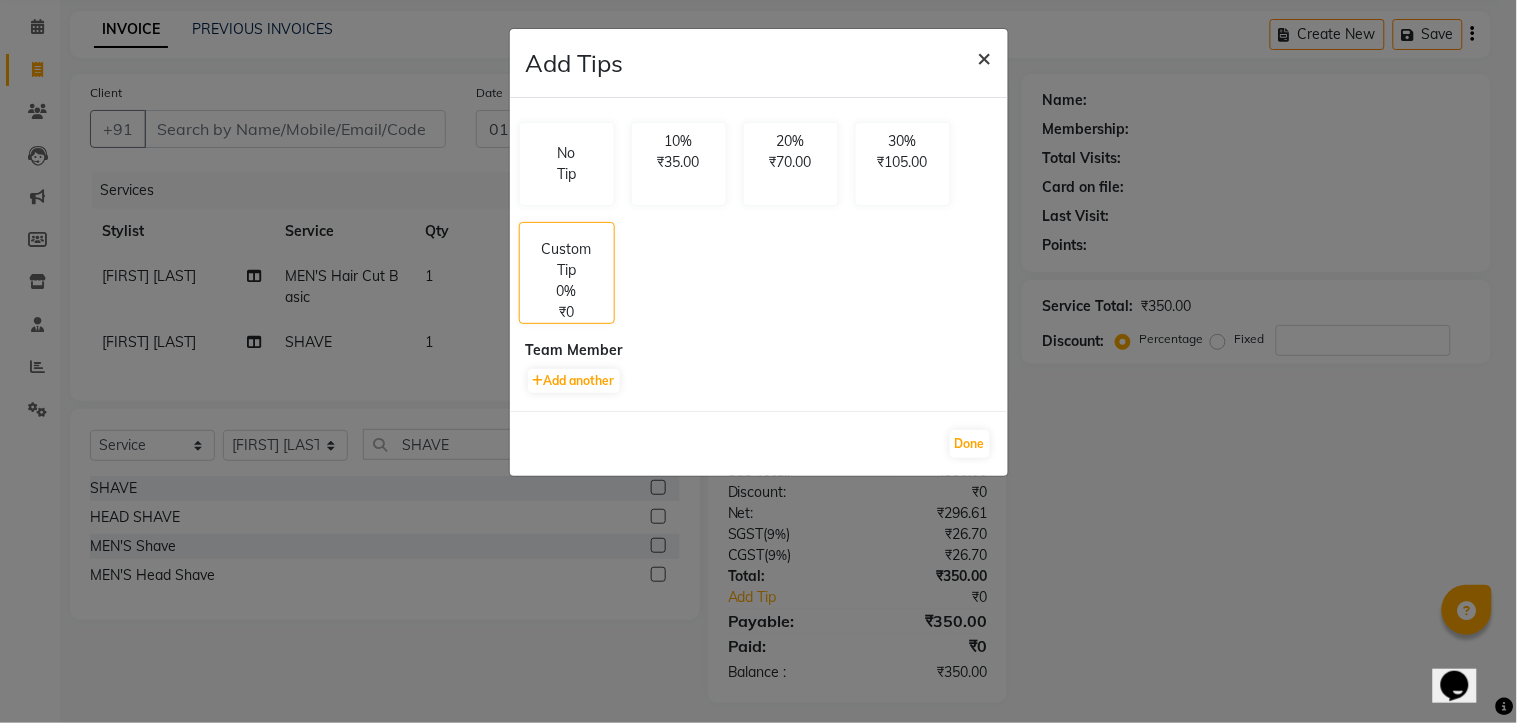 click on "×" 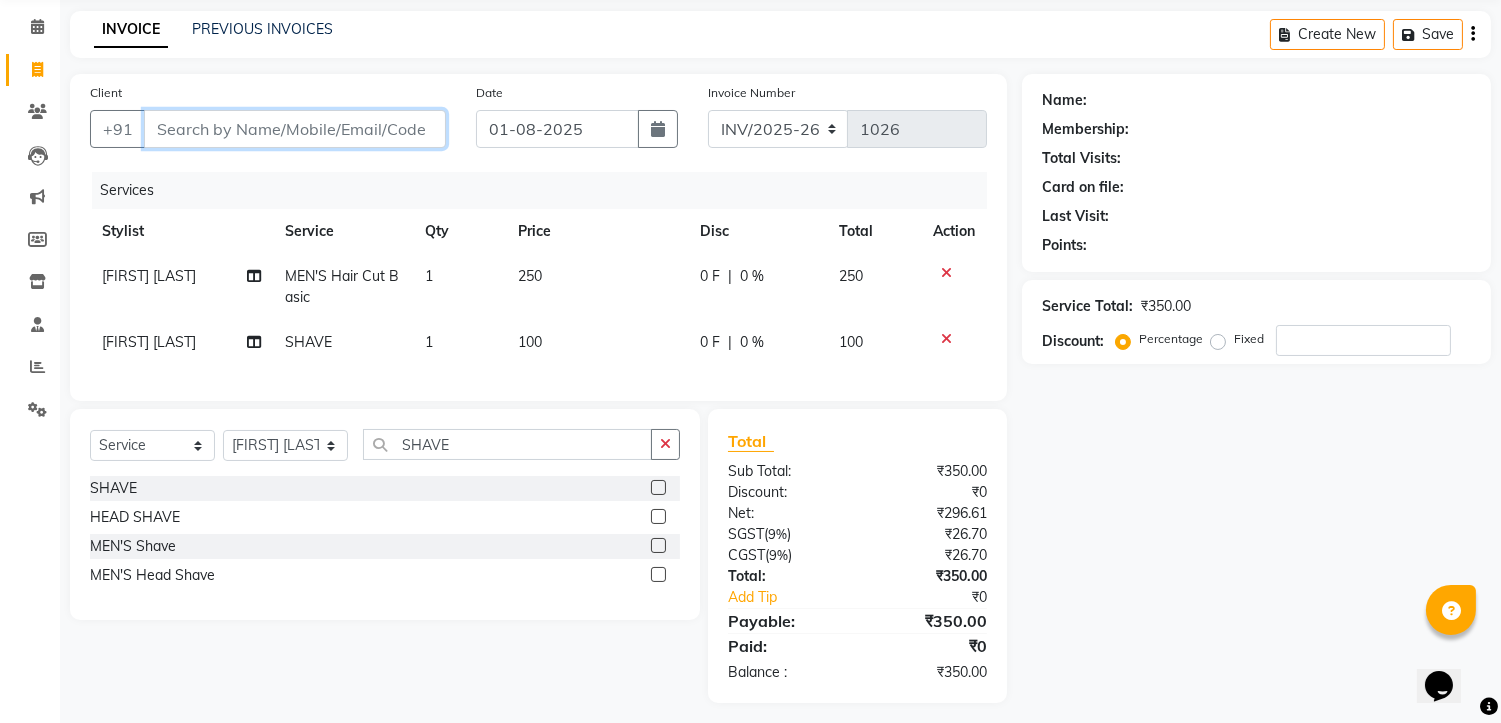 click on "Client" at bounding box center [295, 129] 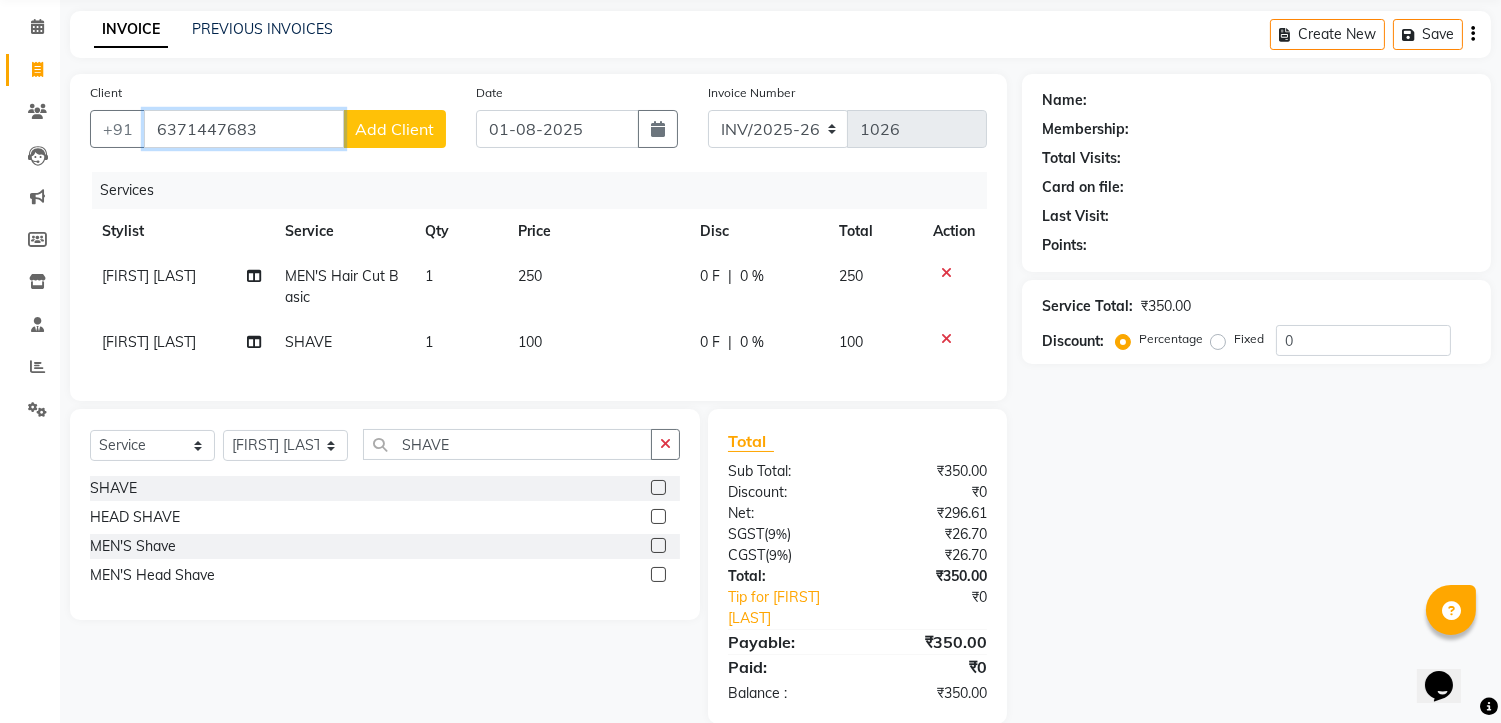 type on "6371447683" 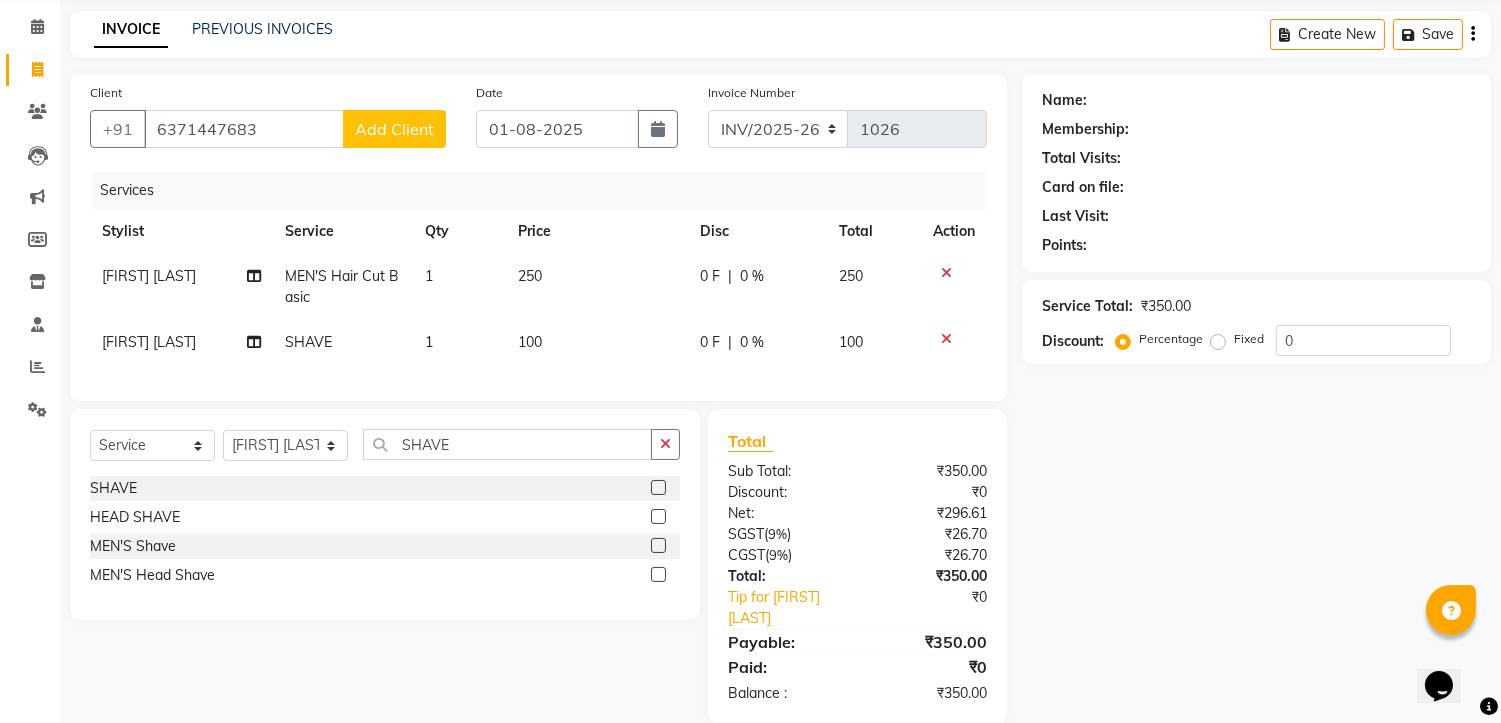 click on "Add Client" 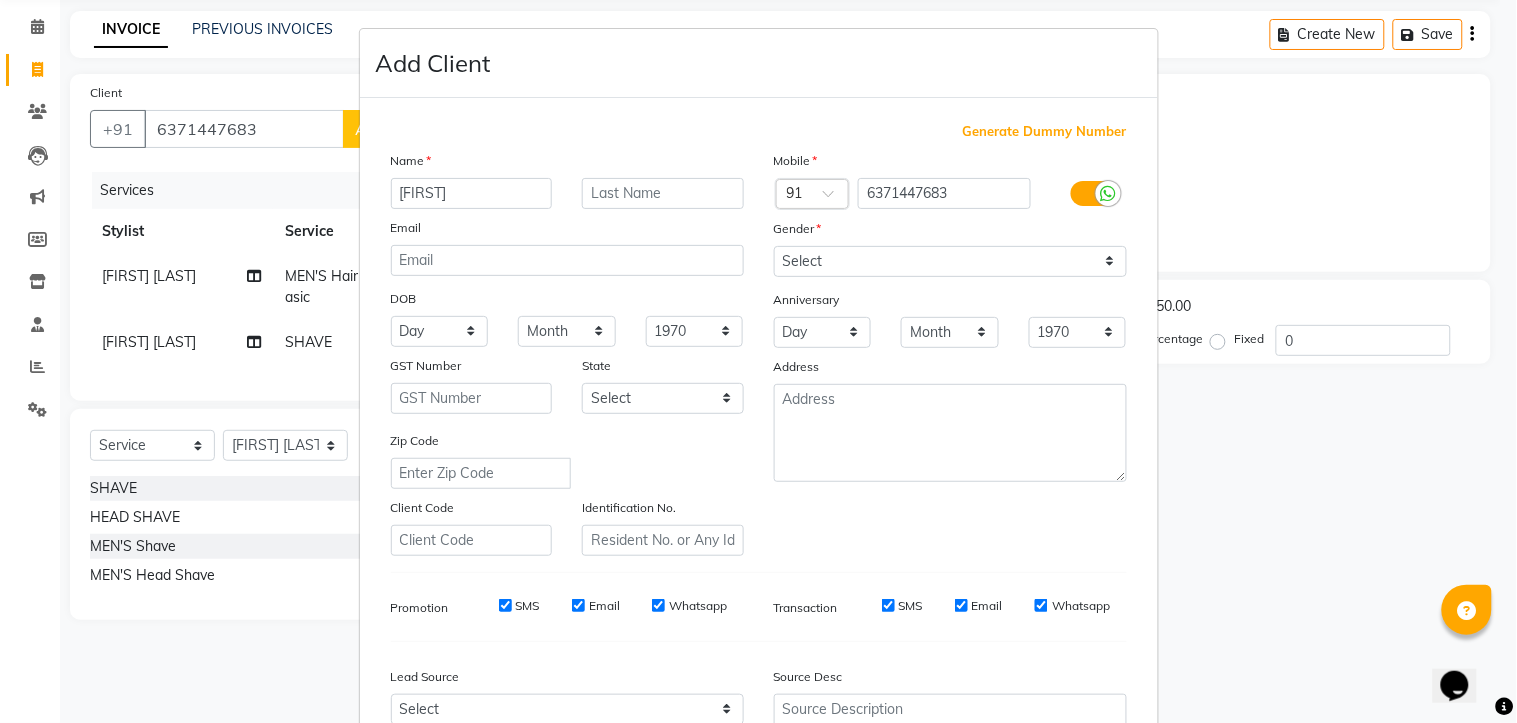 type on "[FIRST]" 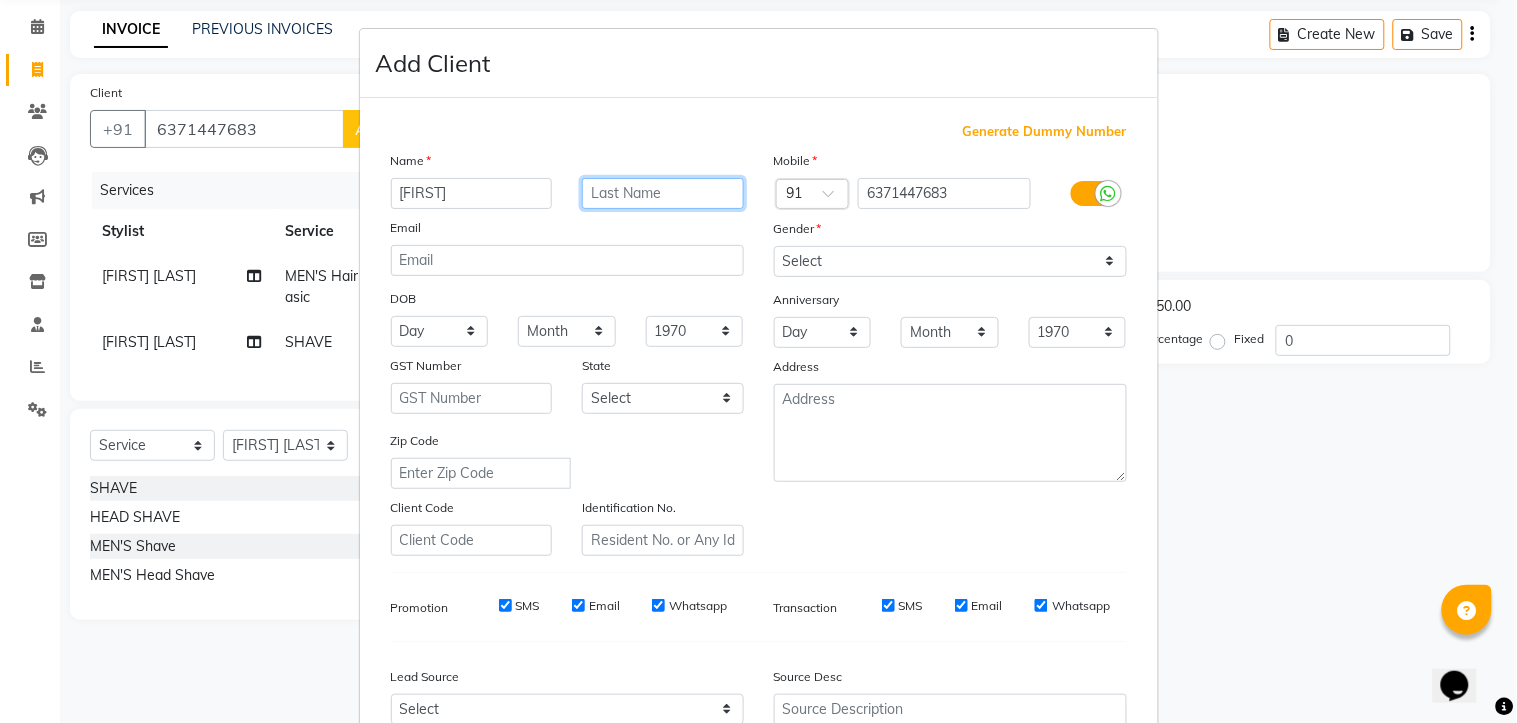click at bounding box center (663, 193) 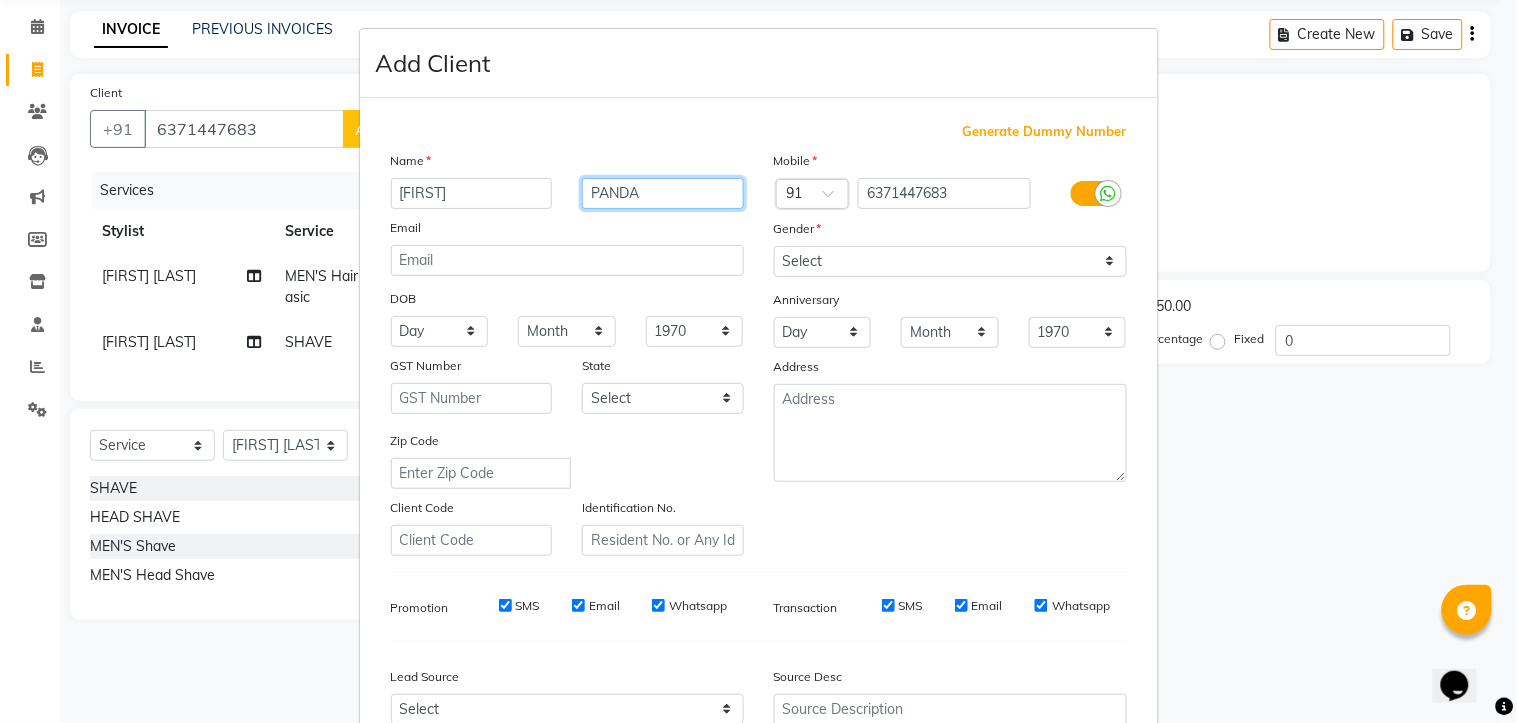 type on "PANDA" 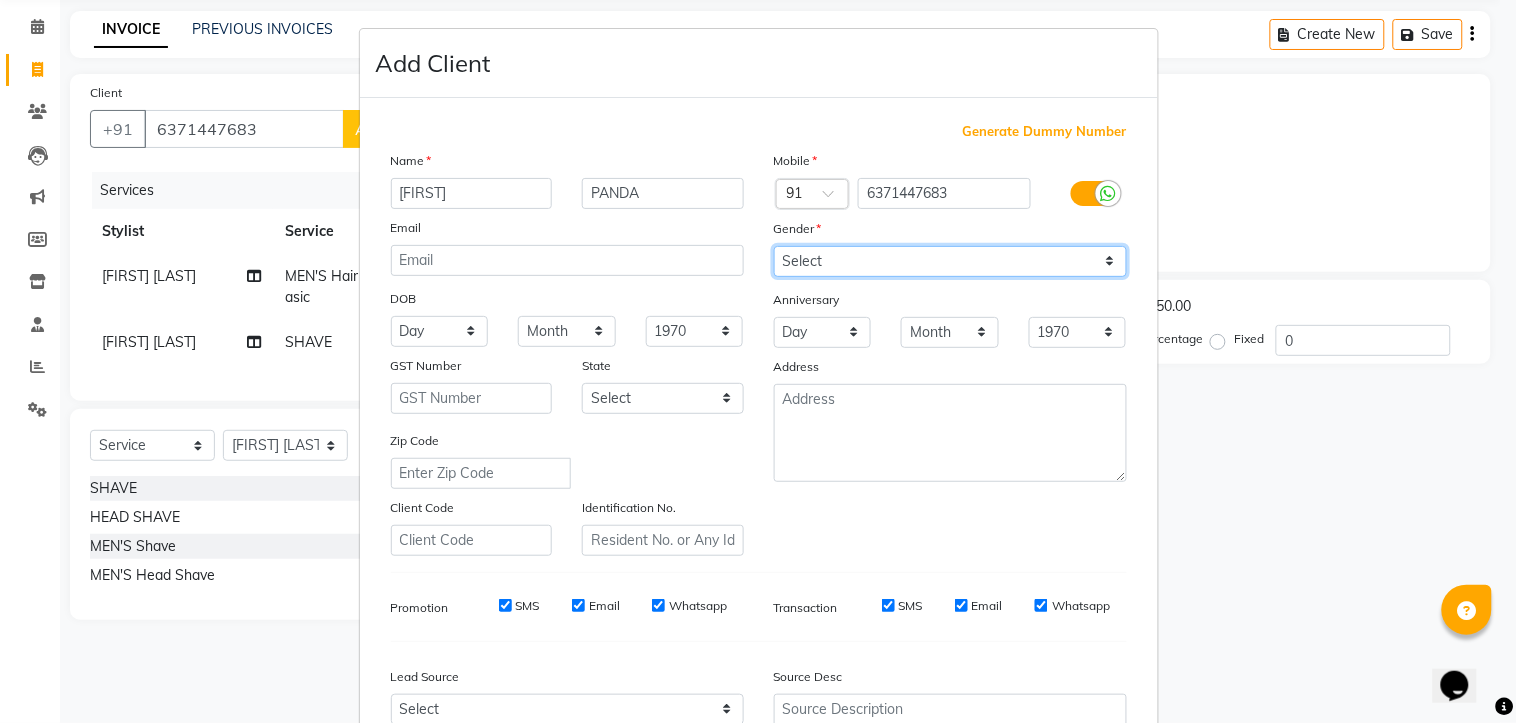 click on "Select Male Female Other Prefer Not To Say" at bounding box center [950, 261] 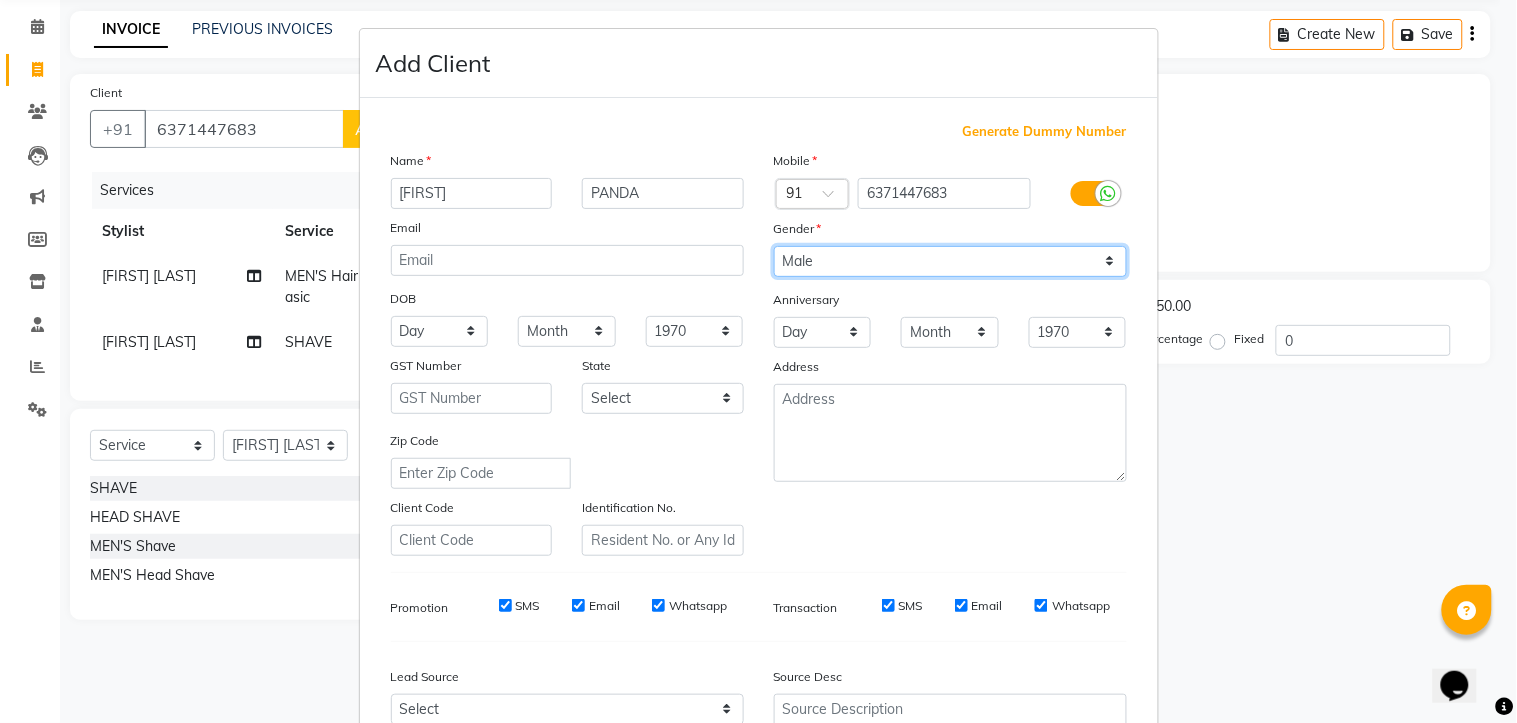click on "Select Male Female Other Prefer Not To Say" at bounding box center (950, 261) 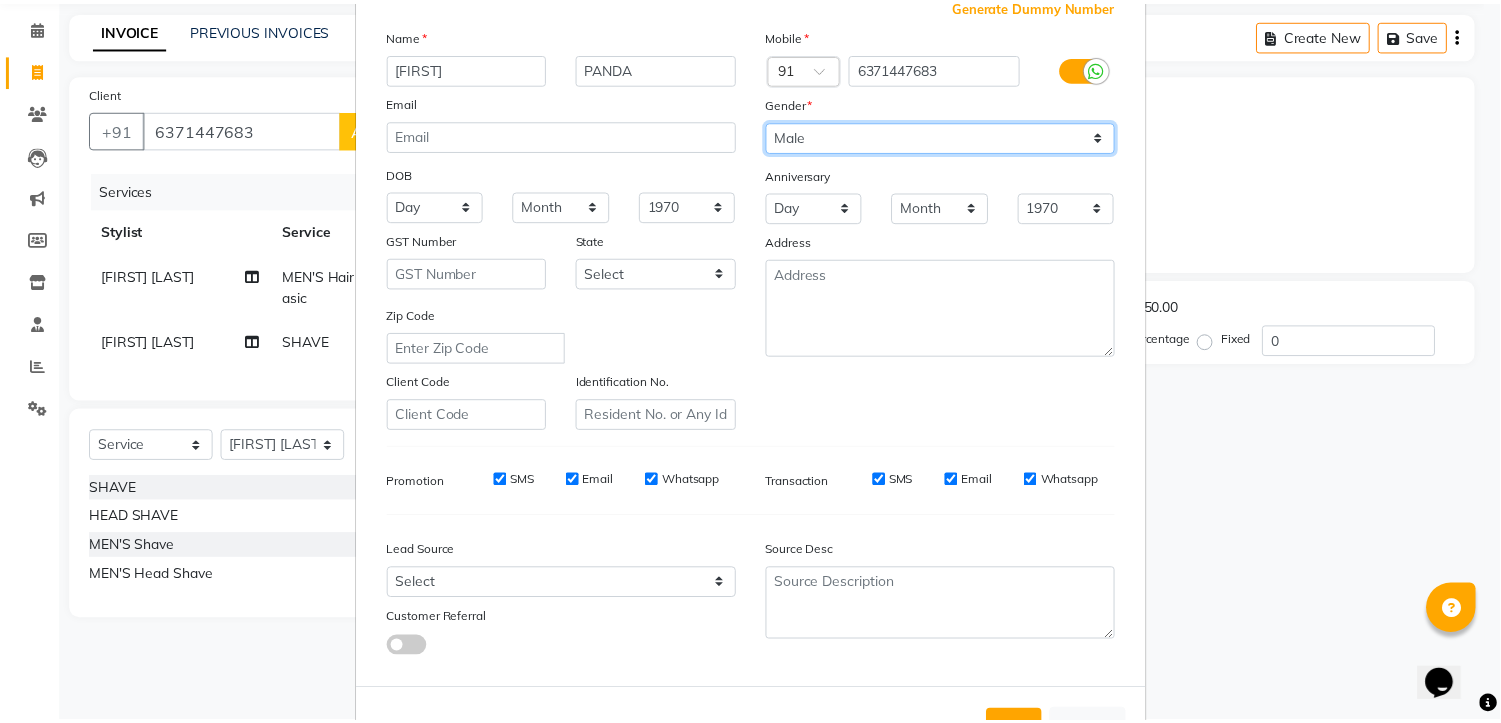 scroll, scrollTop: 201, scrollLeft: 0, axis: vertical 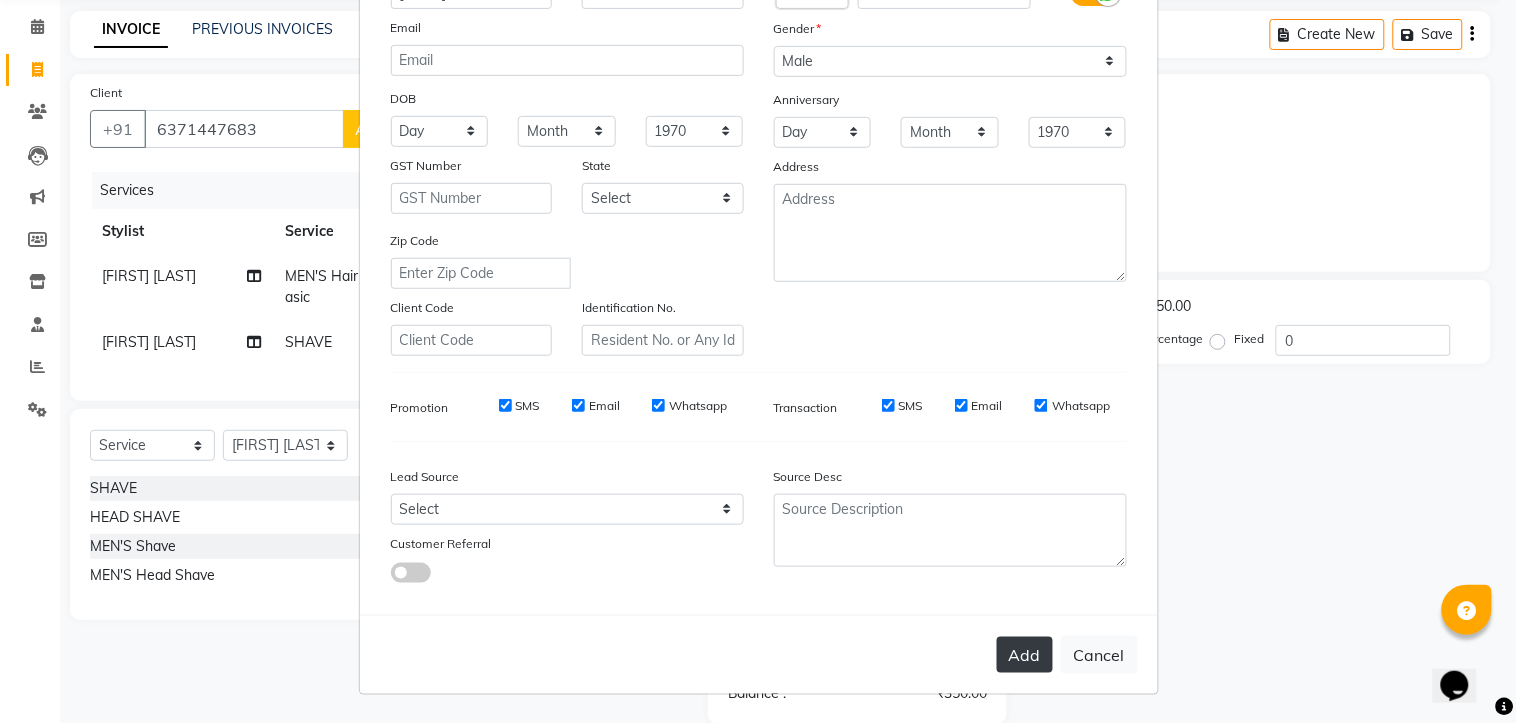 click on "Add" at bounding box center (1025, 655) 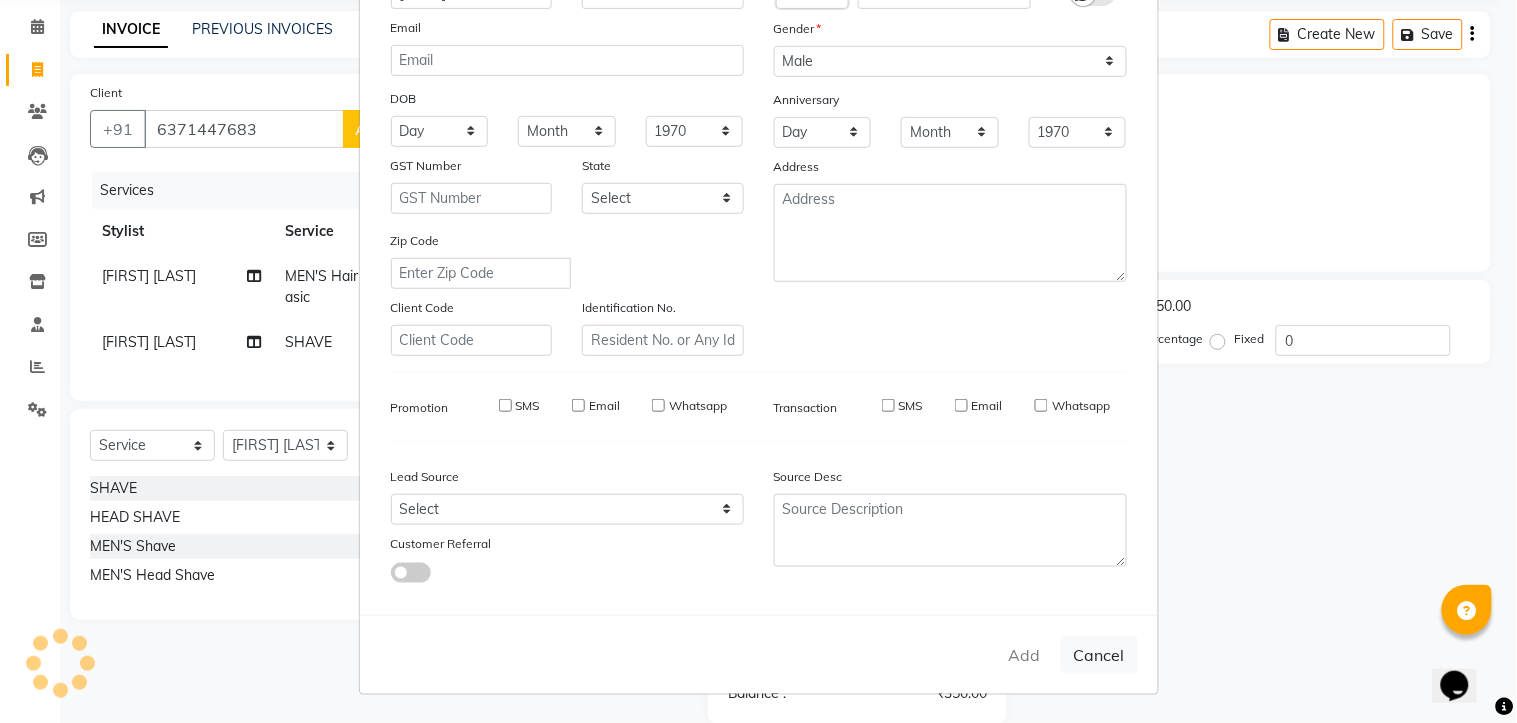 type 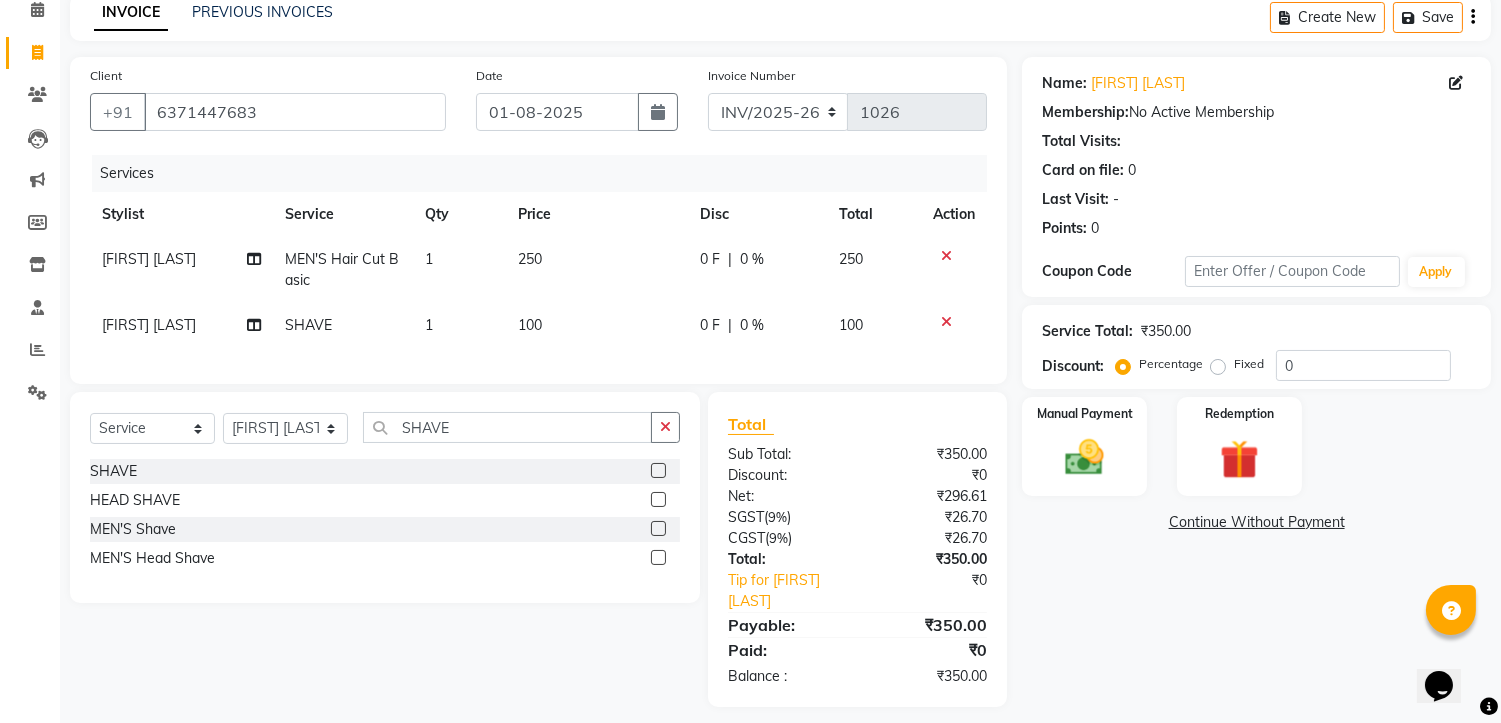 scroll, scrollTop: 123, scrollLeft: 0, axis: vertical 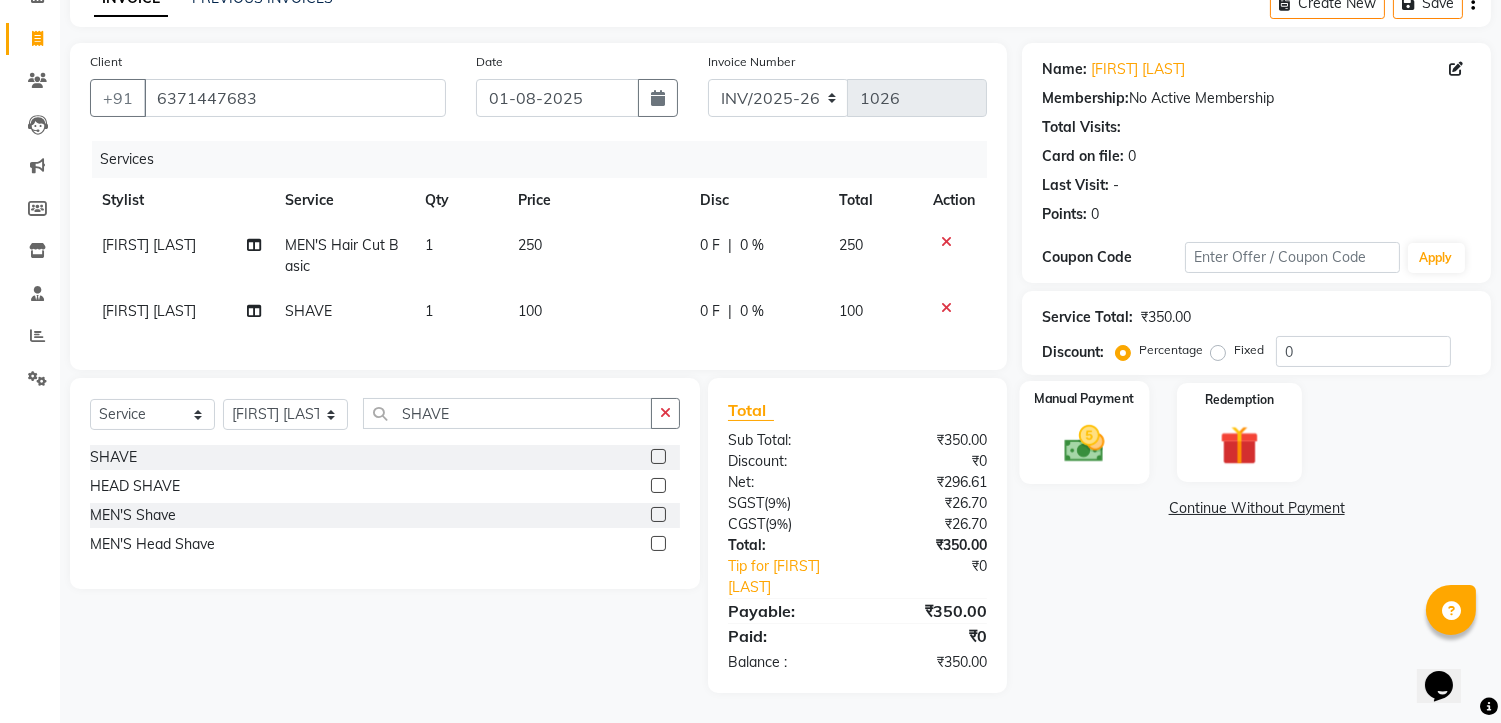 click 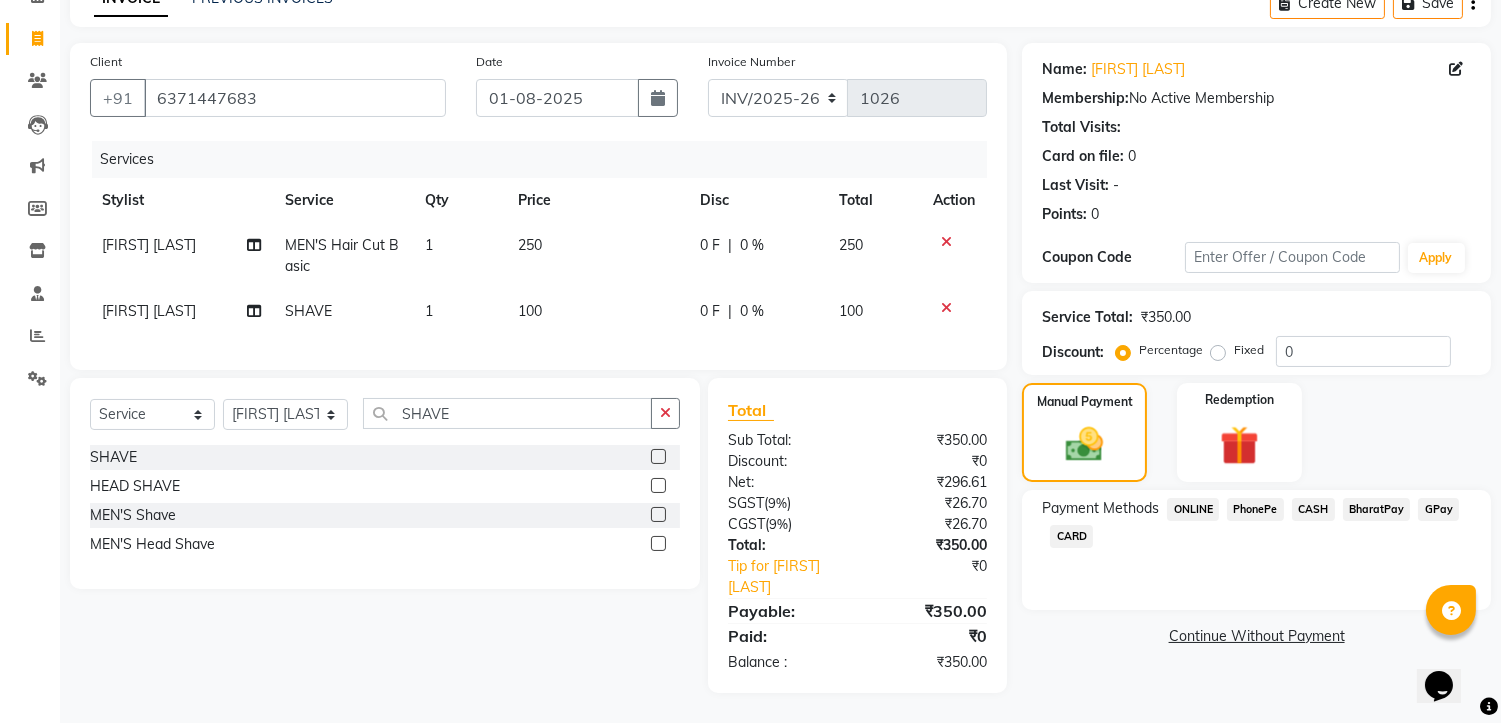 click on "CASH" 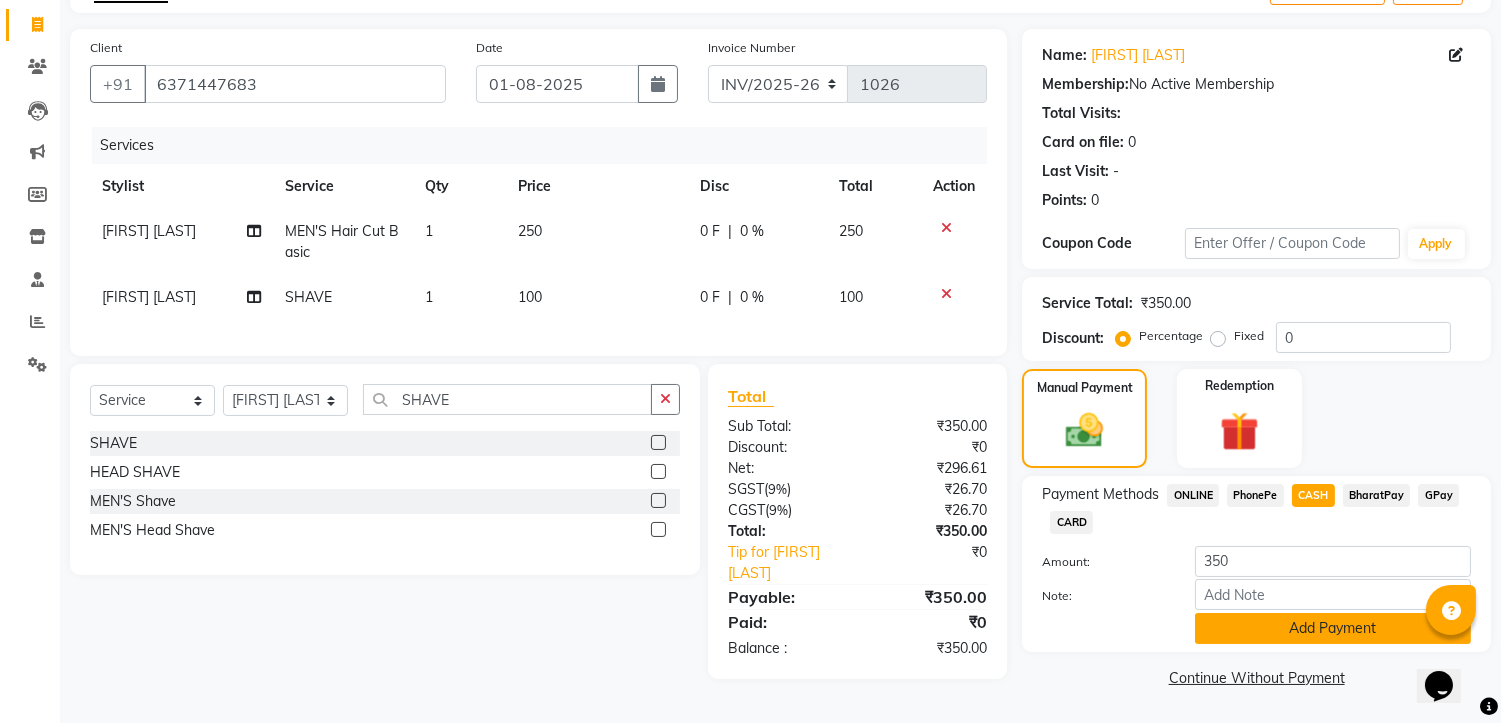 click on "Add Payment" 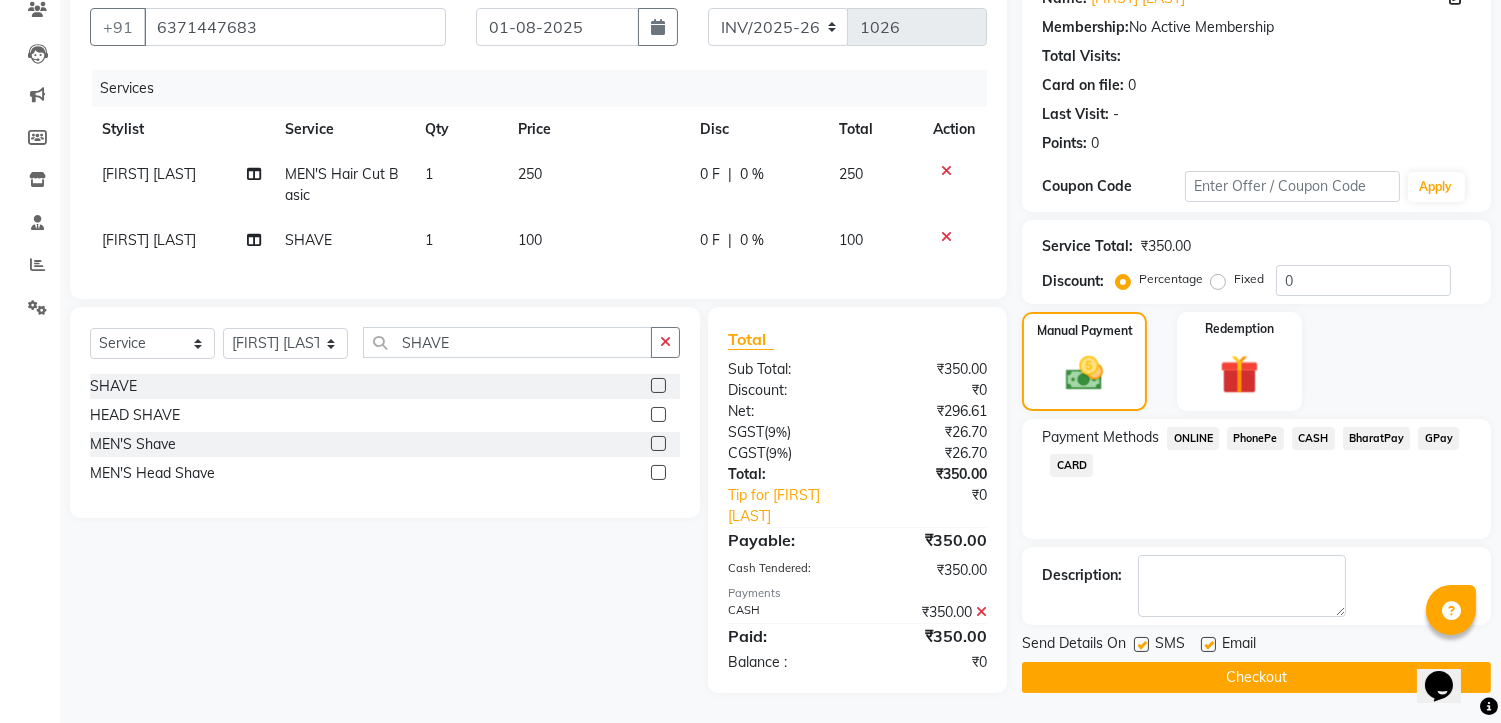 scroll, scrollTop: 194, scrollLeft: 0, axis: vertical 